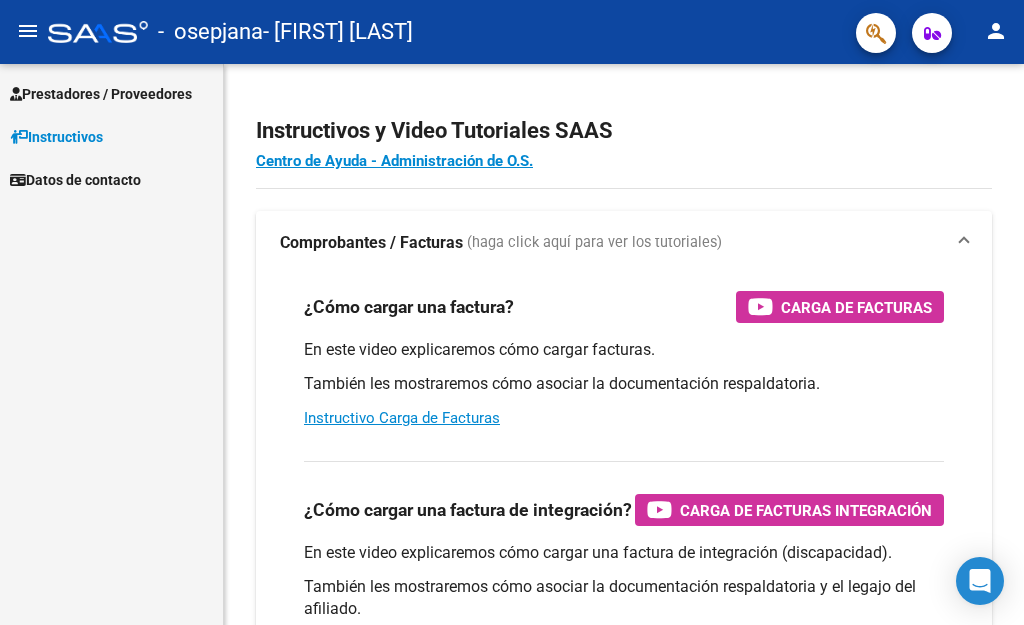 scroll, scrollTop: 0, scrollLeft: 0, axis: both 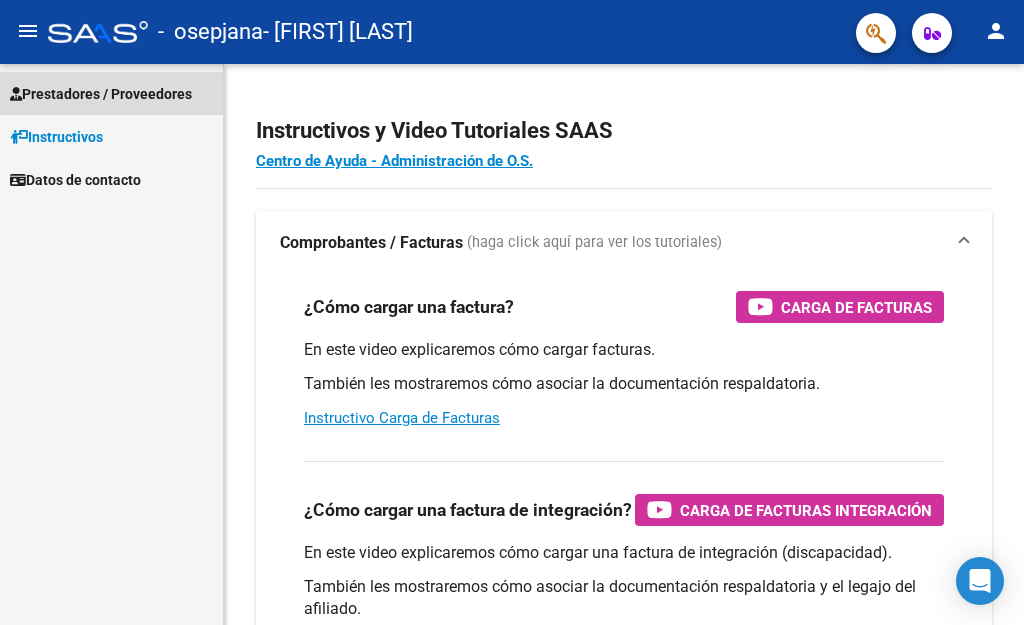 click on "Prestadores / Proveedores" at bounding box center [111, 93] 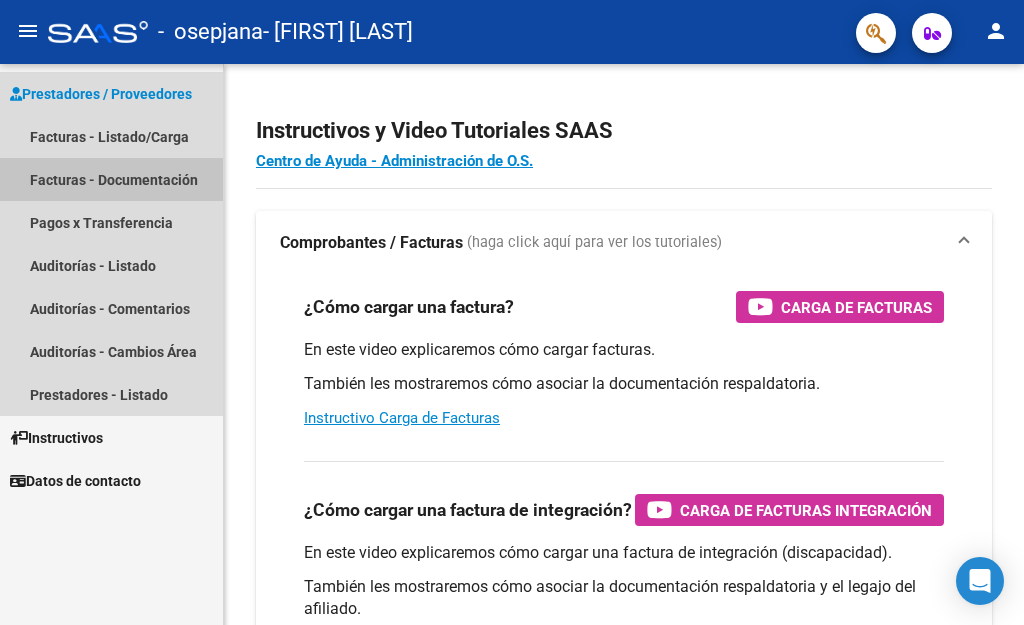 click on "Facturas - Documentación" at bounding box center (111, 179) 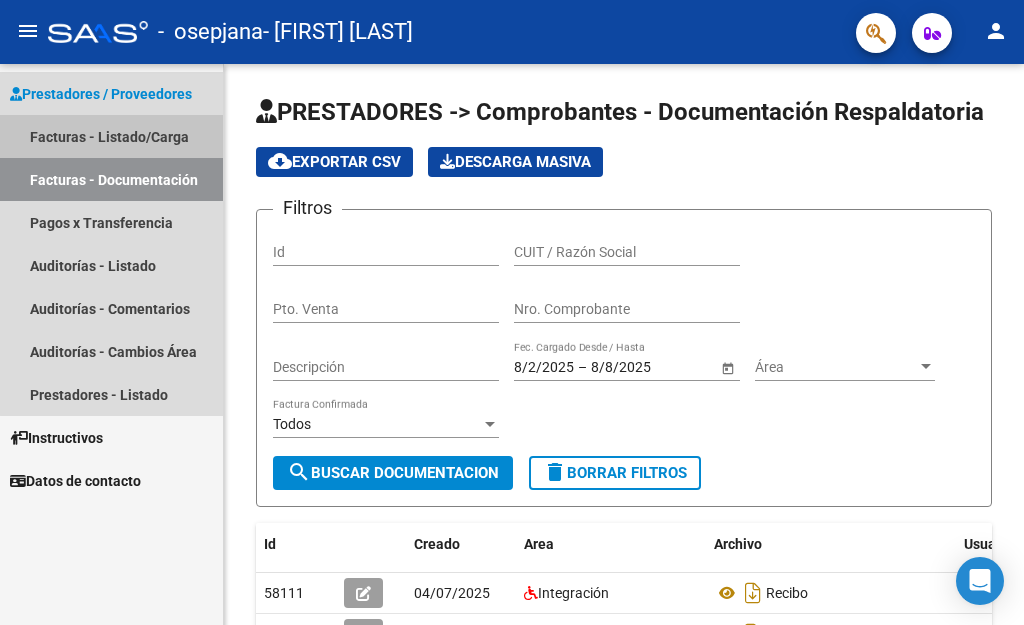 click on "Facturas - Listado/Carga" at bounding box center [111, 136] 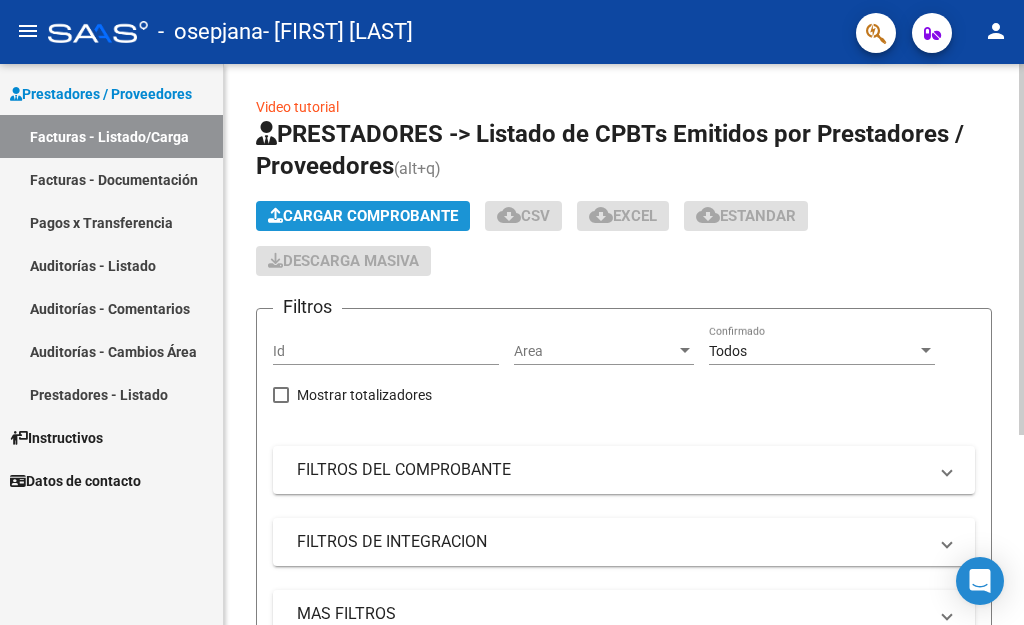 click on "Cargar Comprobante" 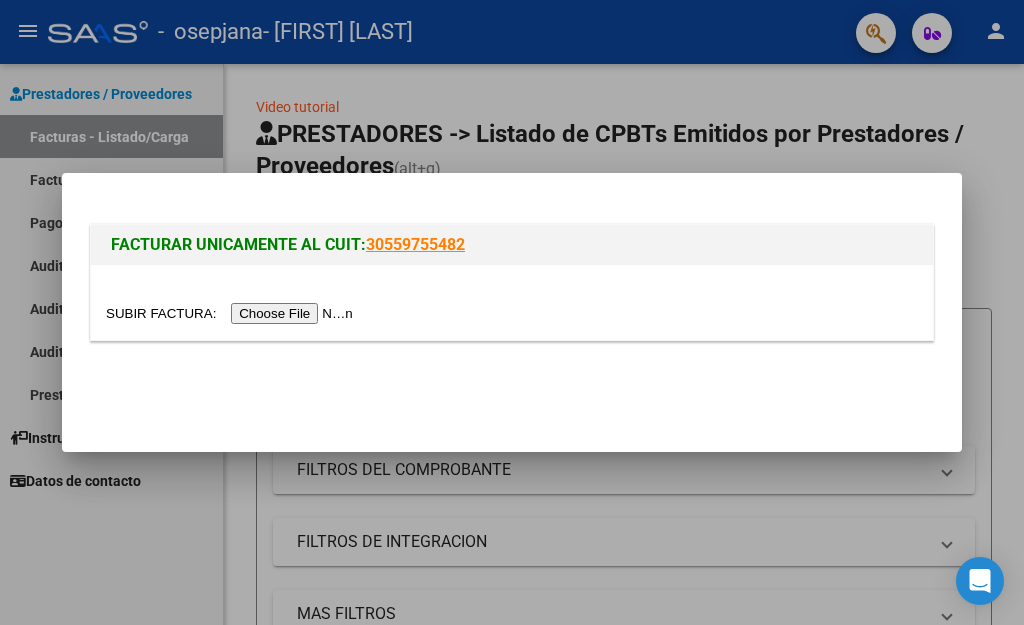 click at bounding box center [232, 313] 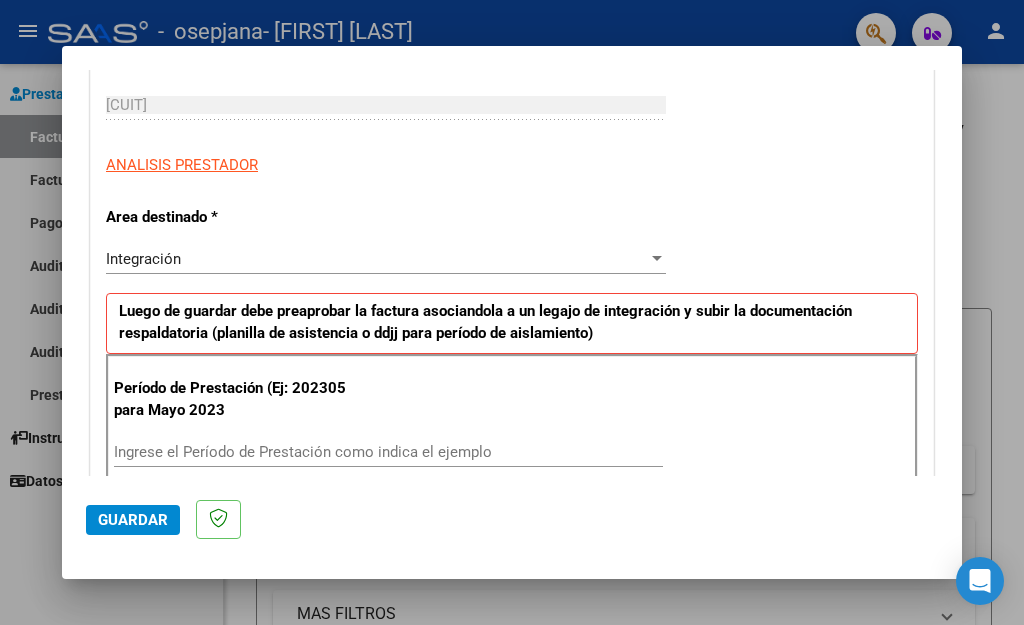 scroll, scrollTop: 330, scrollLeft: 0, axis: vertical 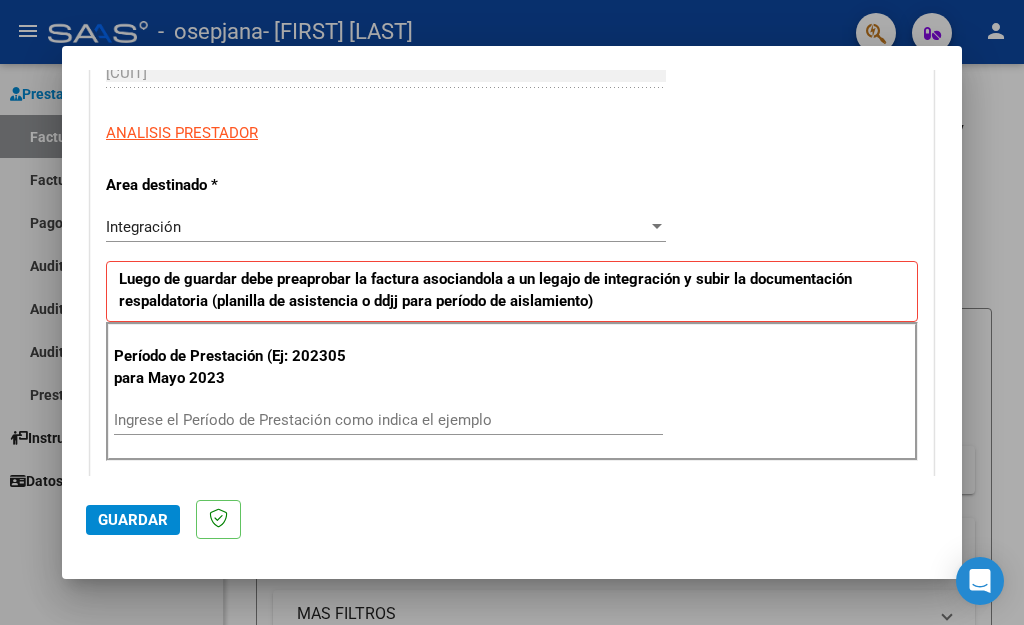 click on "Ingrese el Período de Prestación como indica el ejemplo" at bounding box center [388, 420] 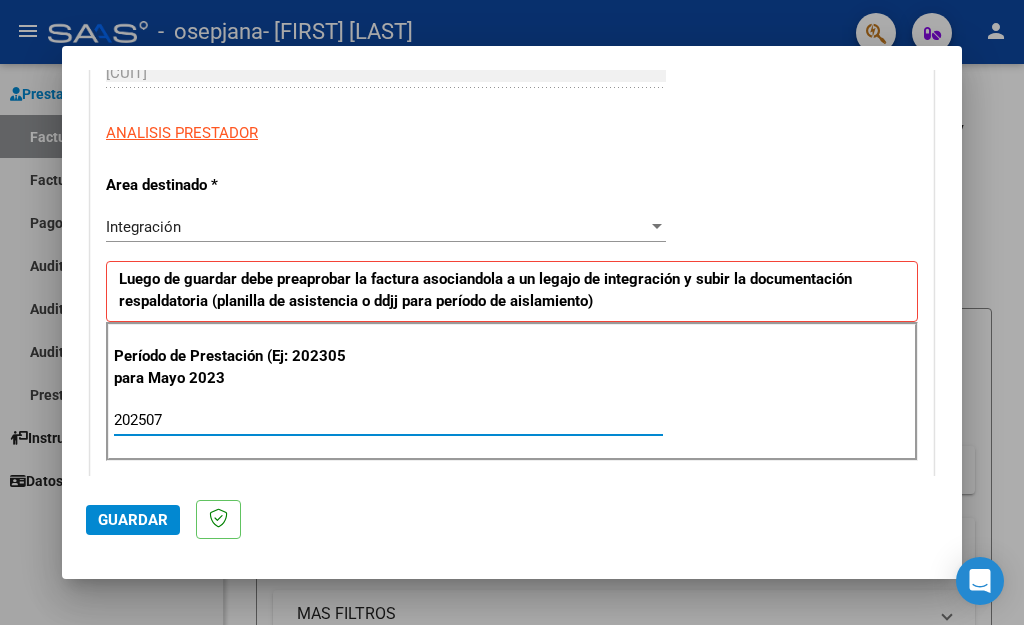 type on "202507" 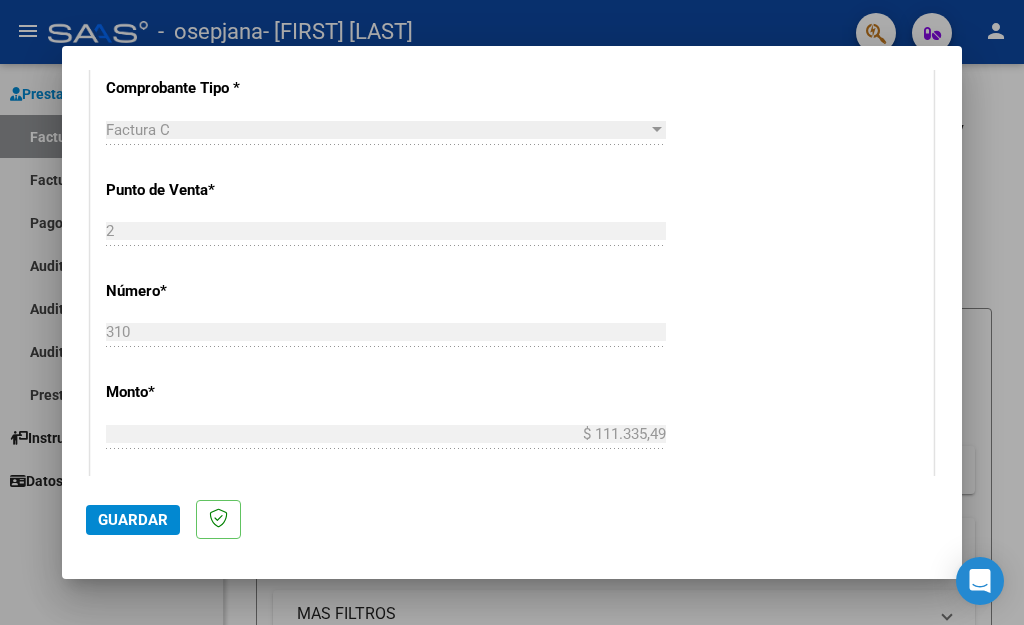 scroll, scrollTop: 1004, scrollLeft: 0, axis: vertical 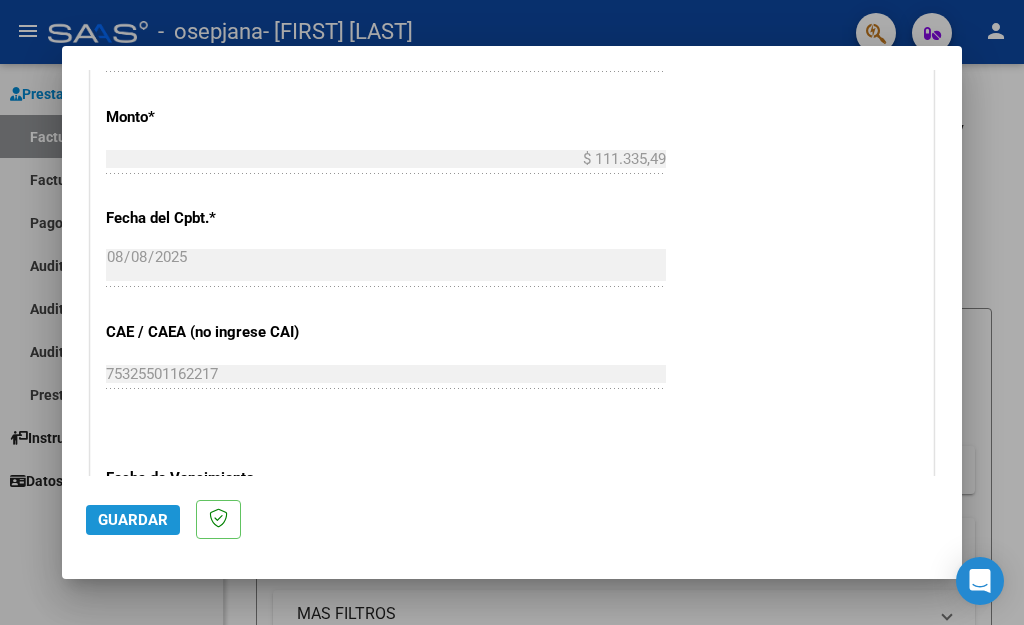 click on "Guardar" 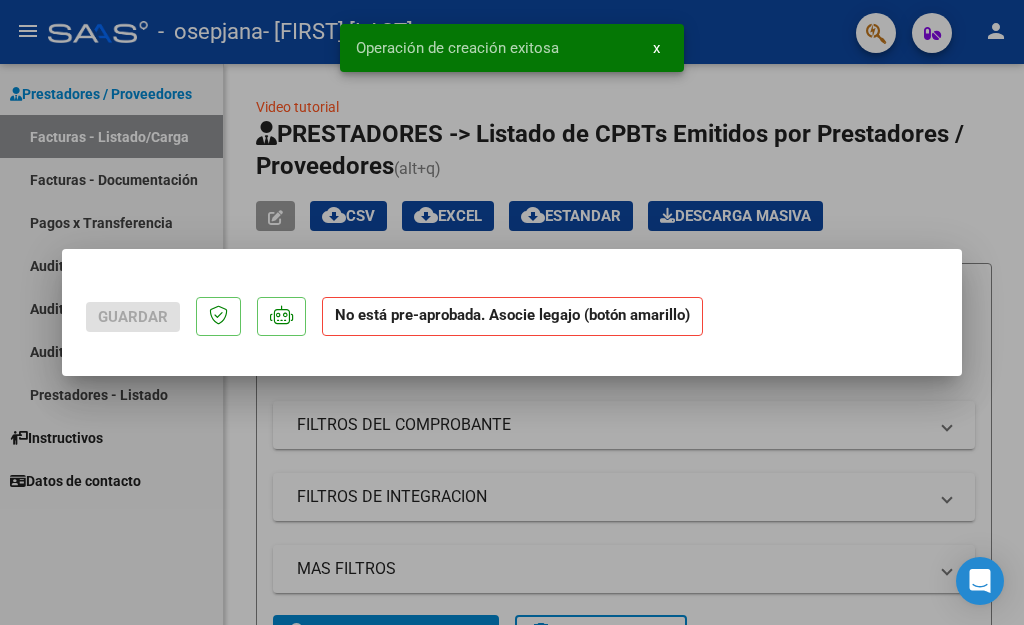 scroll, scrollTop: 0, scrollLeft: 0, axis: both 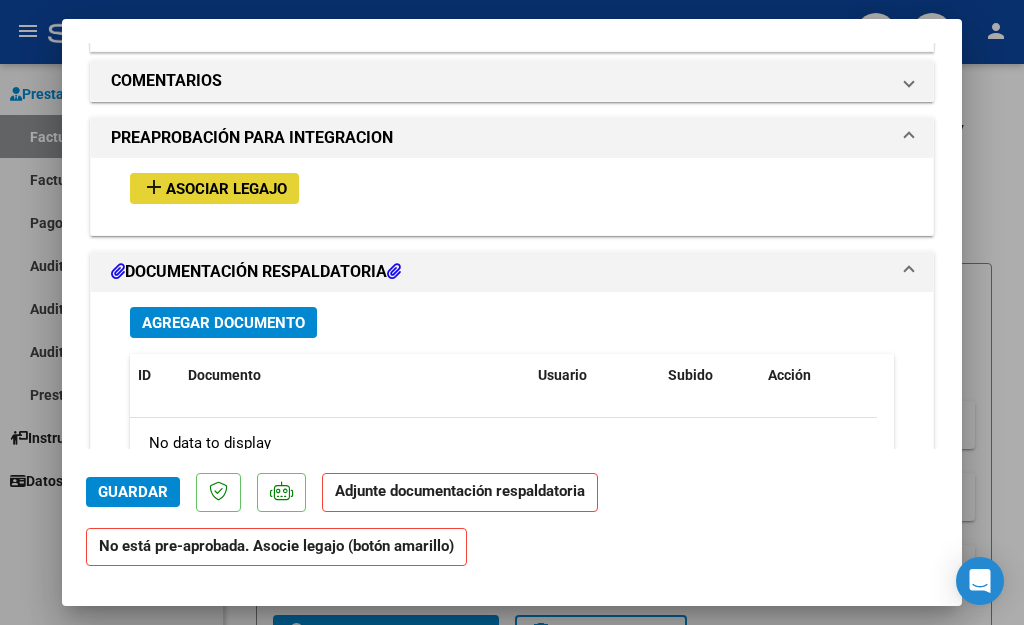 click on "Asociar Legajo" at bounding box center (226, 189) 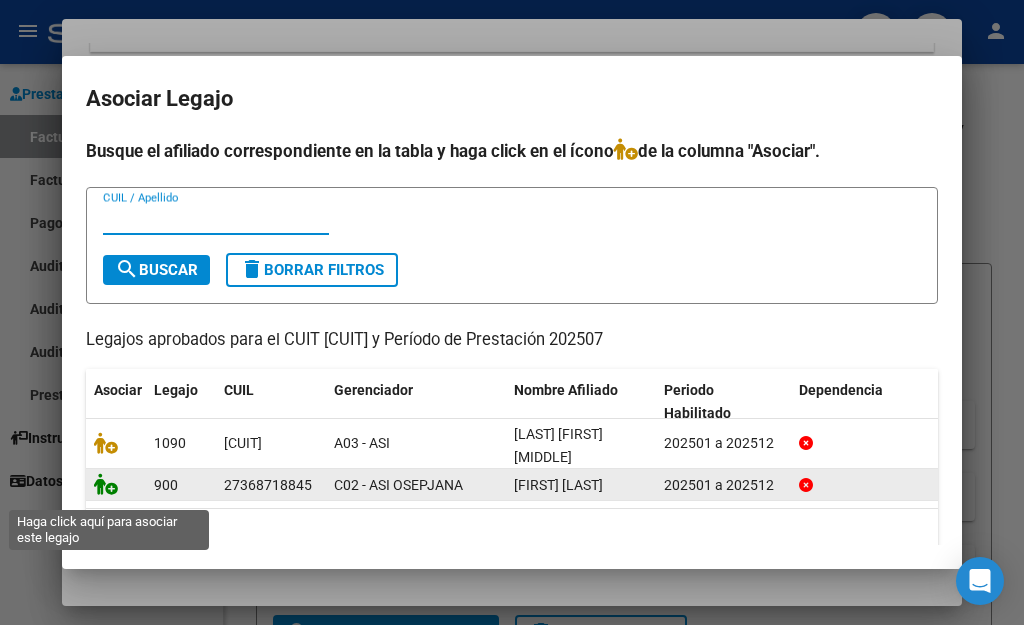 click 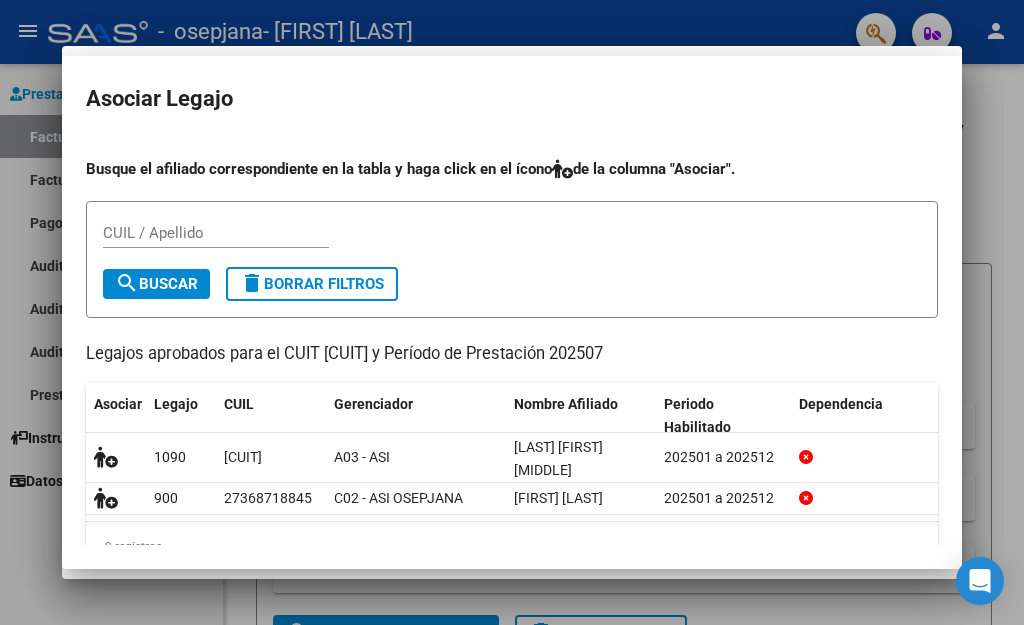 scroll, scrollTop: 1777, scrollLeft: 0, axis: vertical 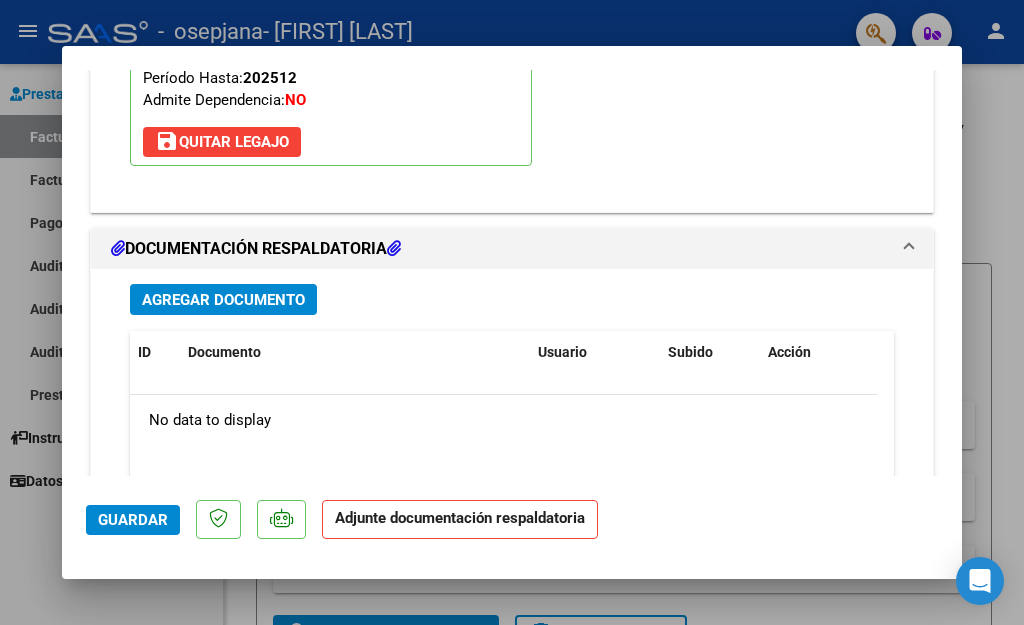 click on "Agregar Documento" at bounding box center [223, 299] 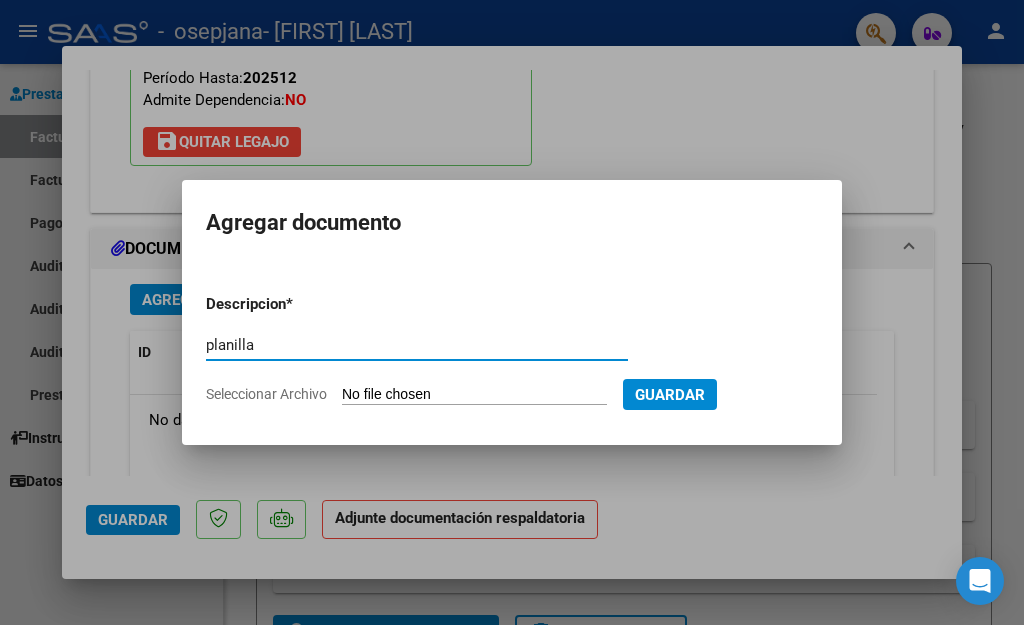 type on "planilla" 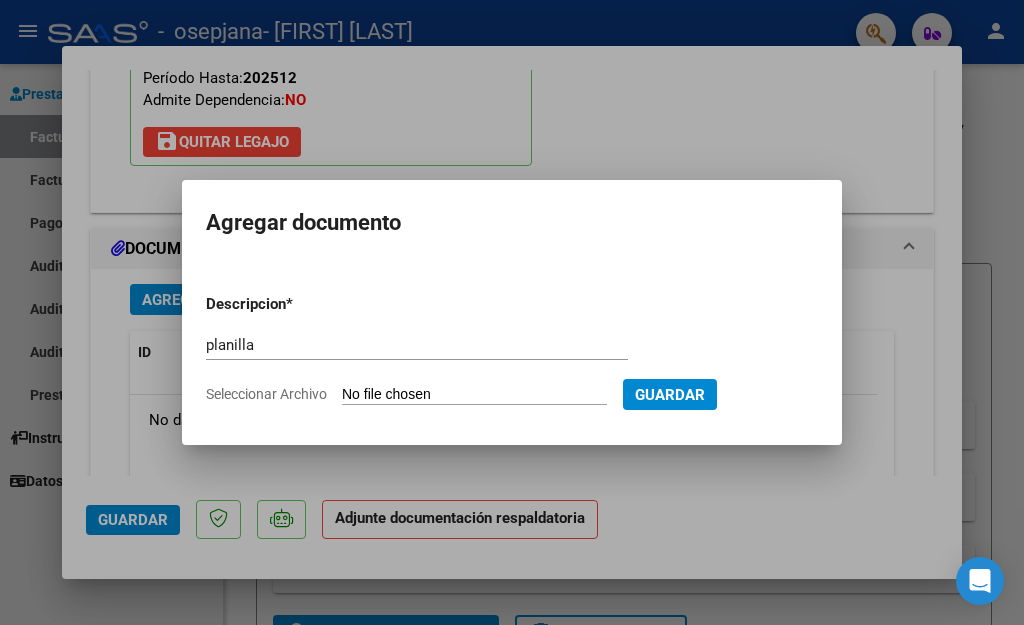 click on "Seleccionar Archivo" at bounding box center (474, 395) 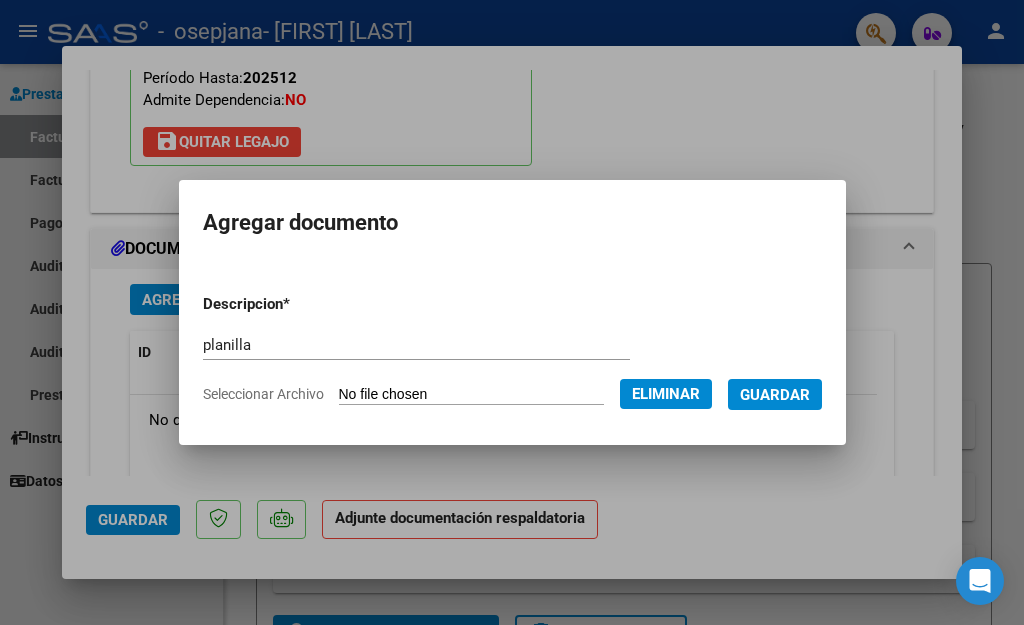 click on "Guardar" at bounding box center (775, 395) 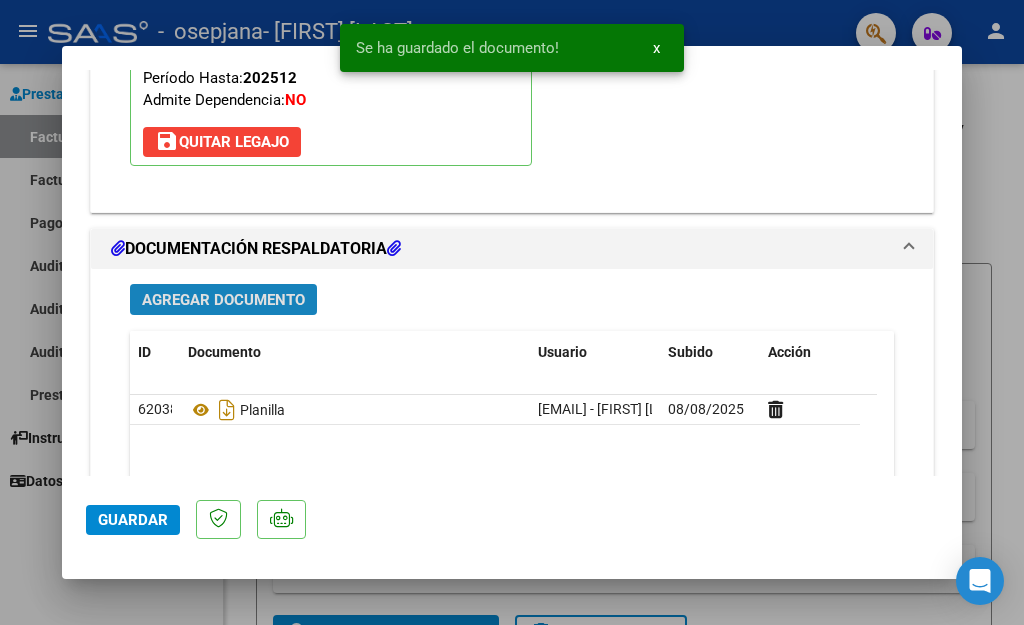 click on "Agregar Documento" at bounding box center [223, 300] 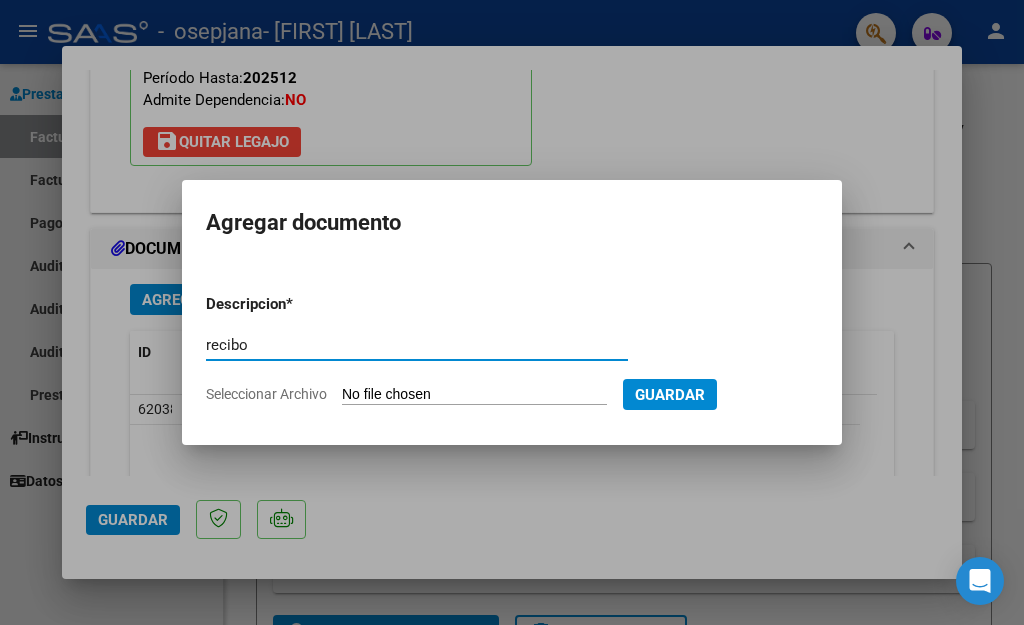 type on "recibo" 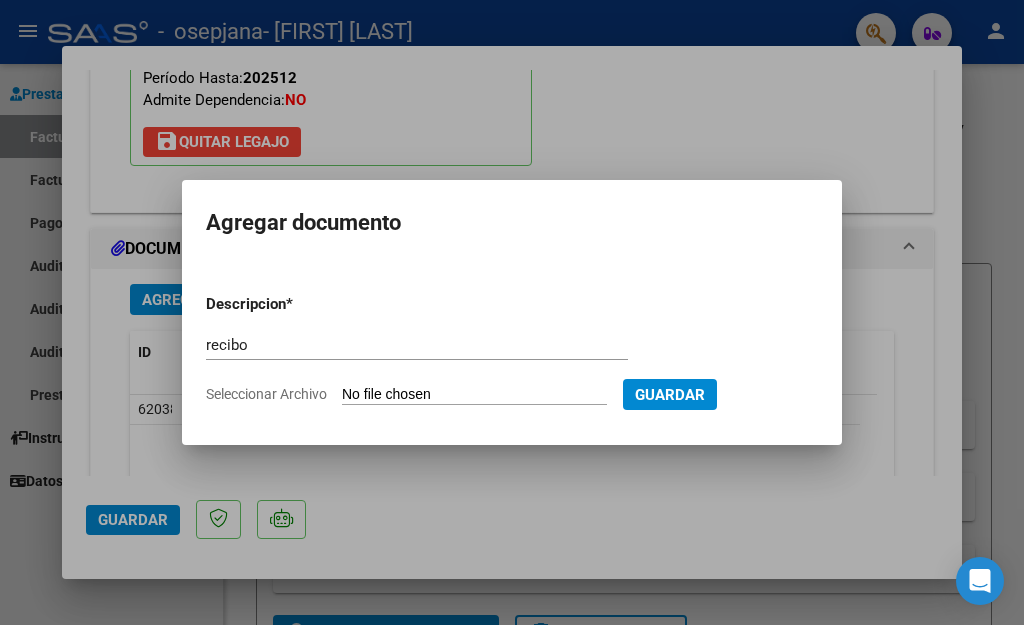 click on "Seleccionar Archivo" at bounding box center (474, 395) 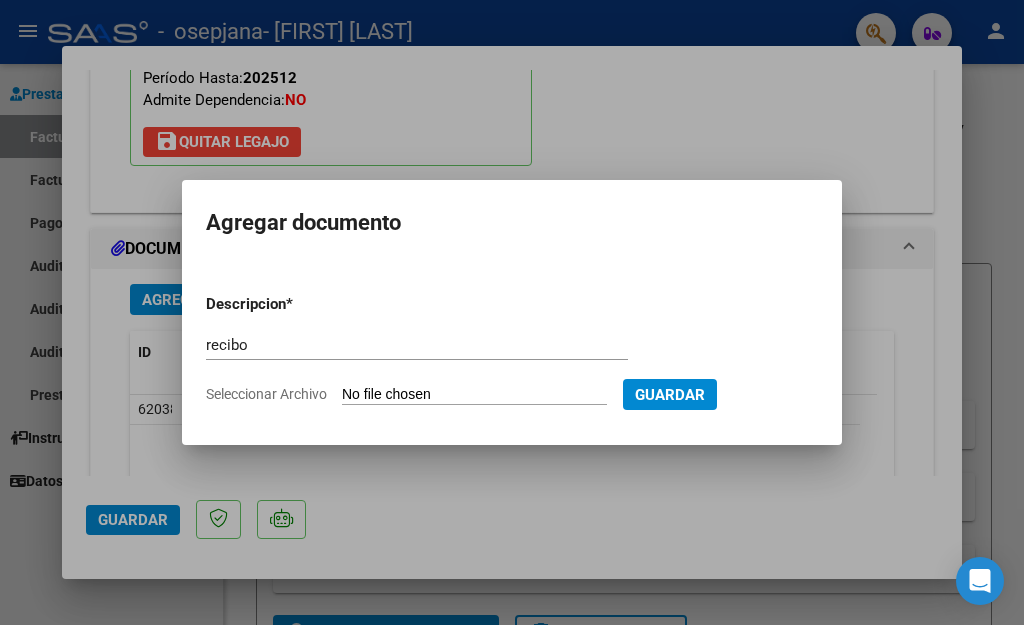 type on "C:\fakepath\recibojulio25.pdf" 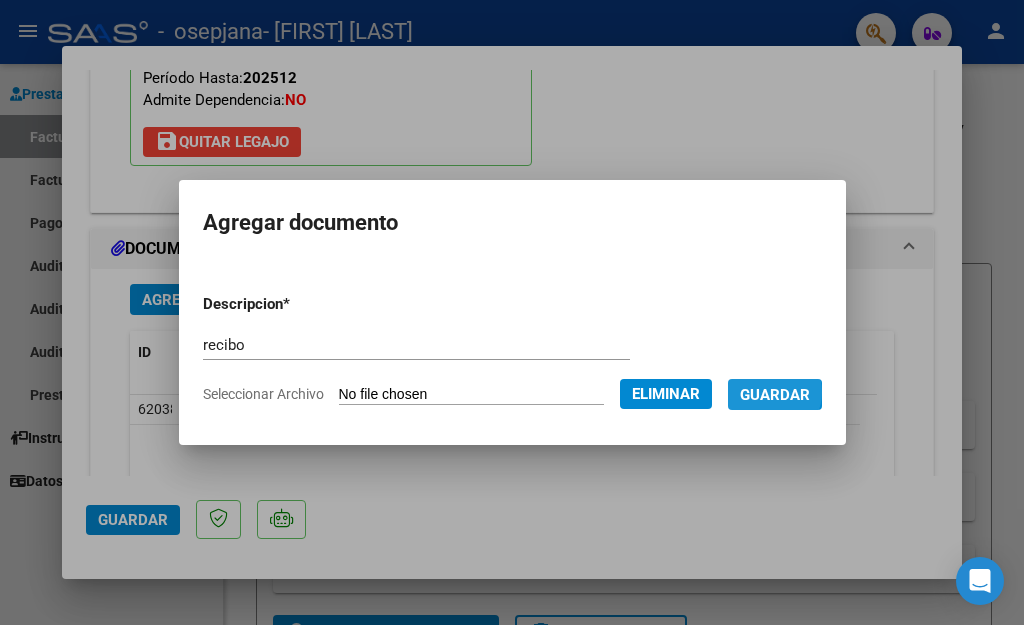 click on "Guardar" at bounding box center [775, 395] 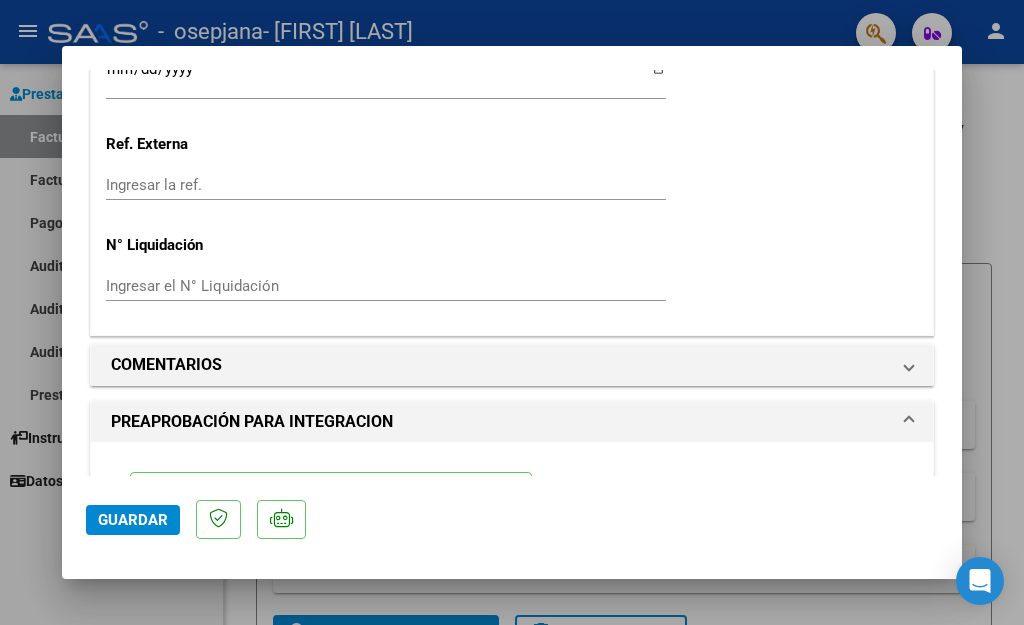scroll, scrollTop: 1814, scrollLeft: 0, axis: vertical 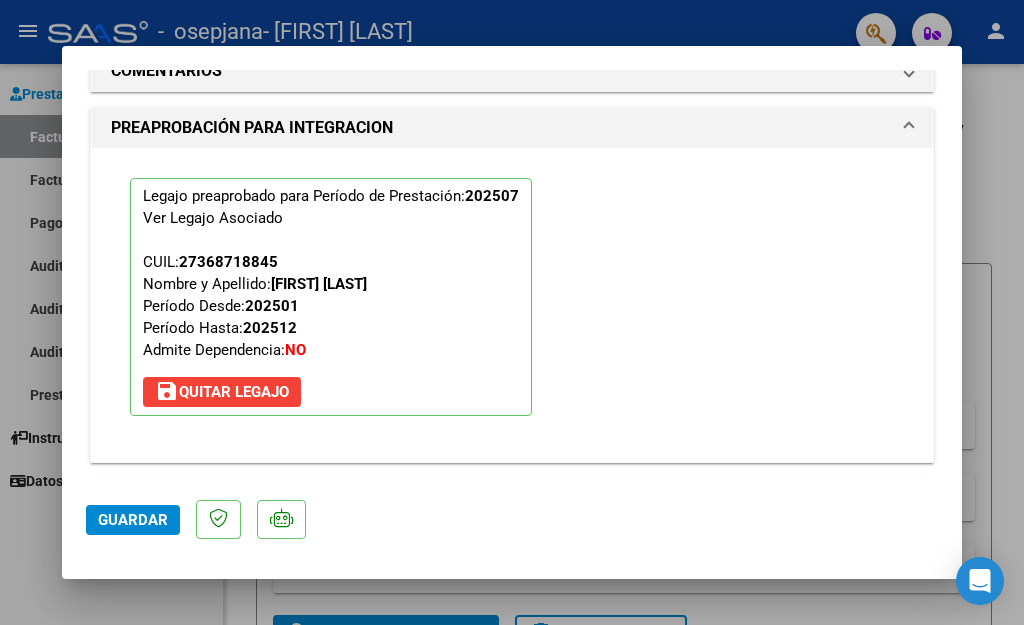 drag, startPoint x: 917, startPoint y: 465, endPoint x: 914, endPoint y: 393, distance: 72.06247 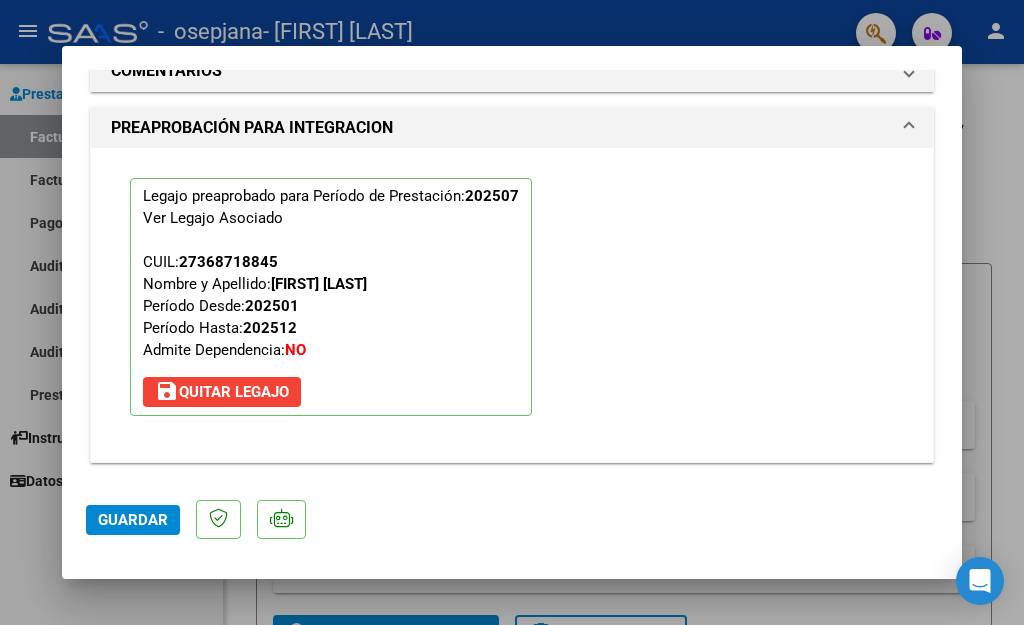 scroll, scrollTop: 2257, scrollLeft: 0, axis: vertical 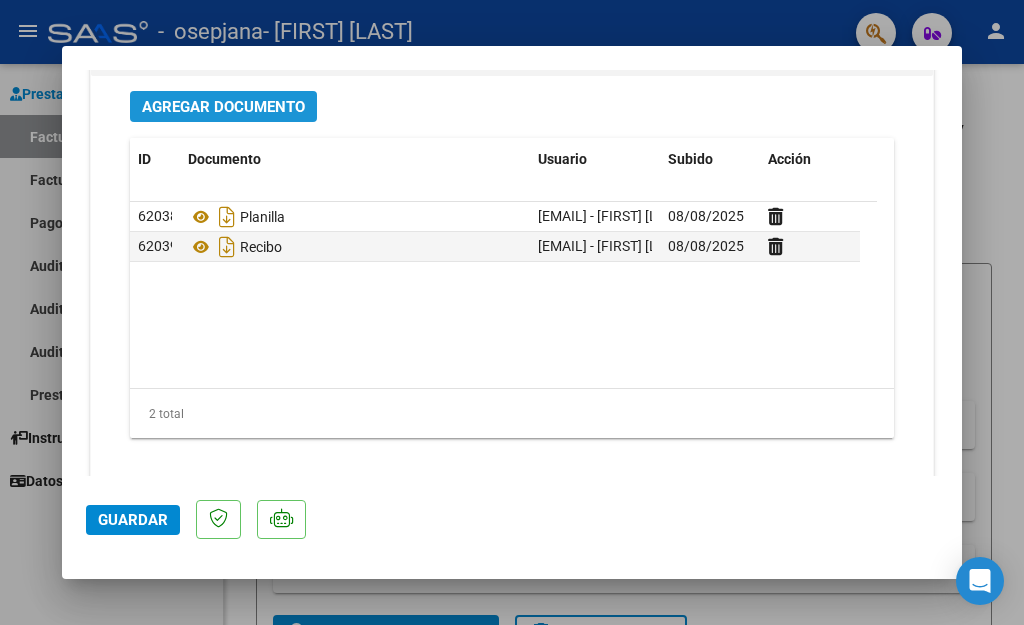 click on "Agregar Documento" at bounding box center [223, 107] 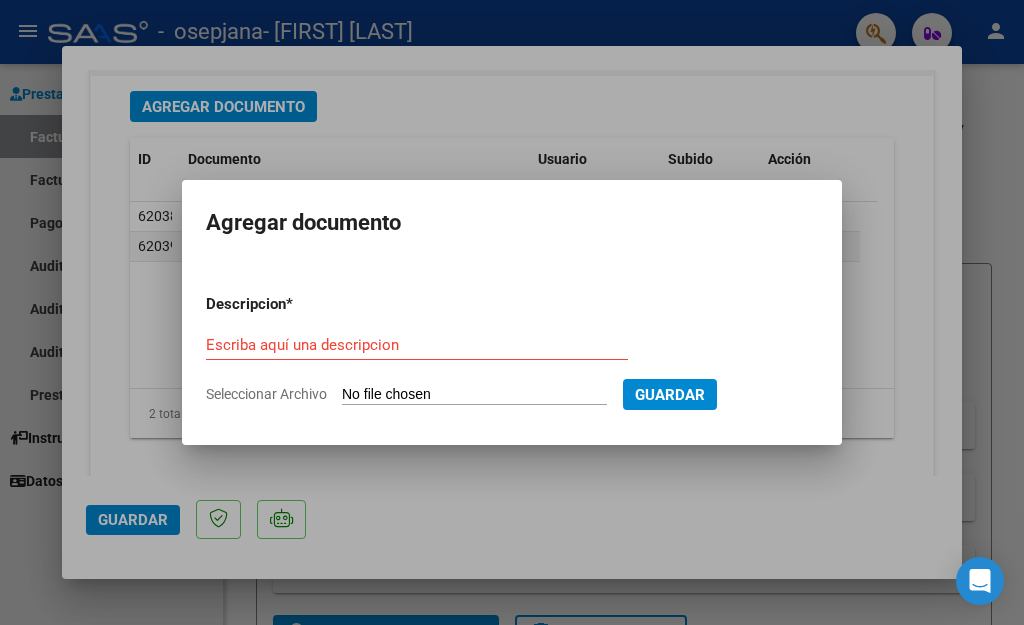 click on "Seleccionar Archivo" at bounding box center [474, 395] 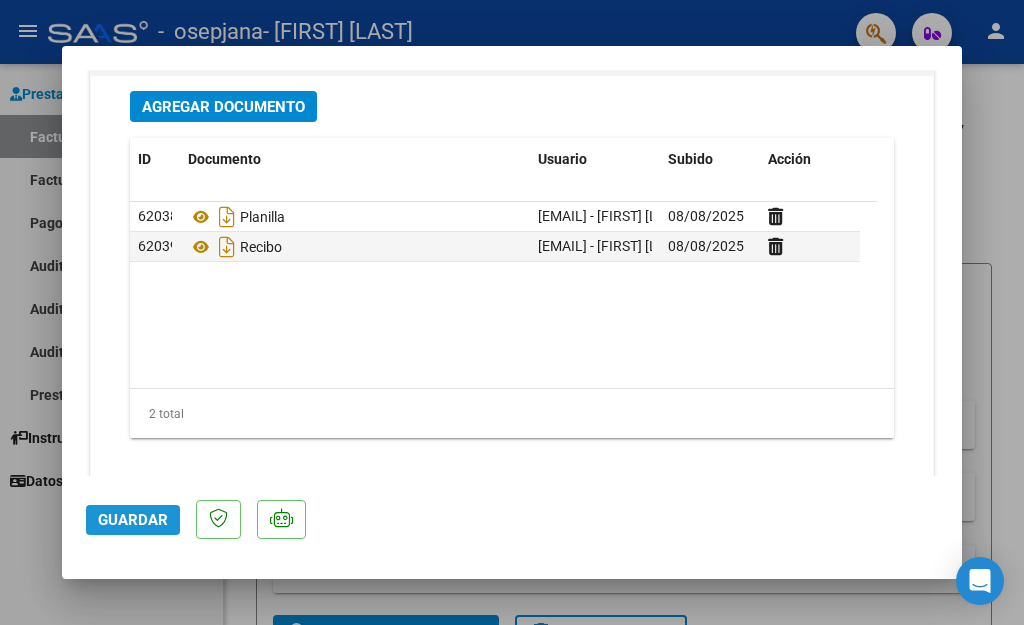 click on "Guardar" 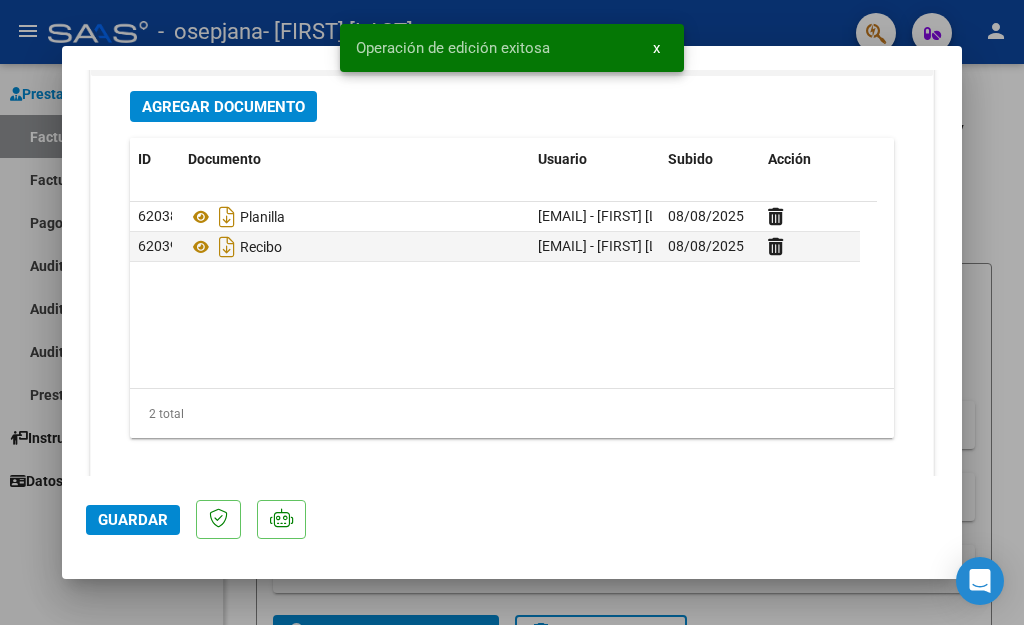 click at bounding box center (512, 312) 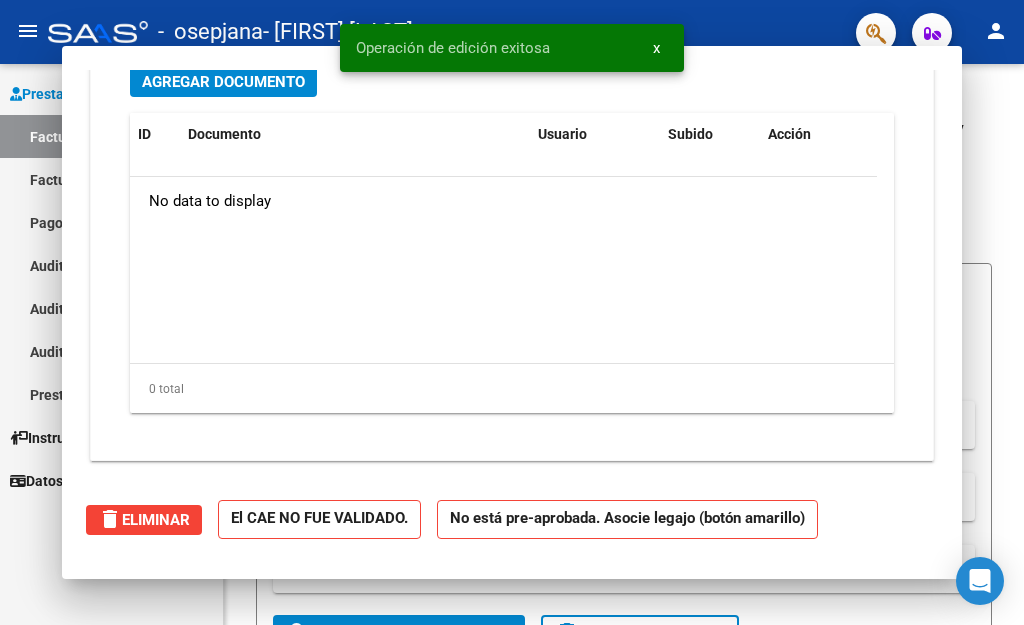 scroll, scrollTop: 0, scrollLeft: 0, axis: both 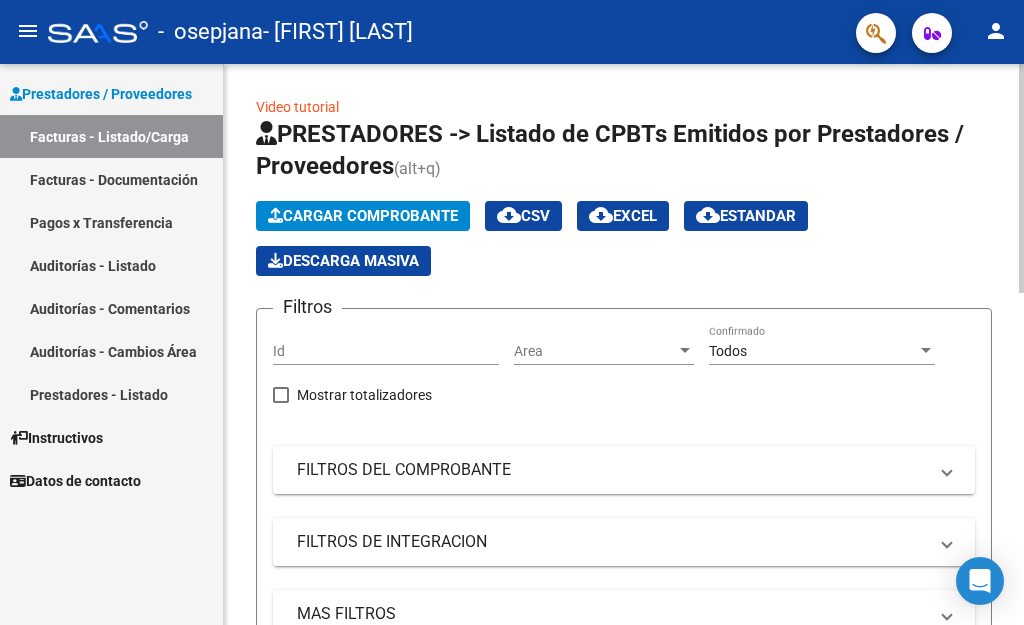 click on "Cargar Comprobante" 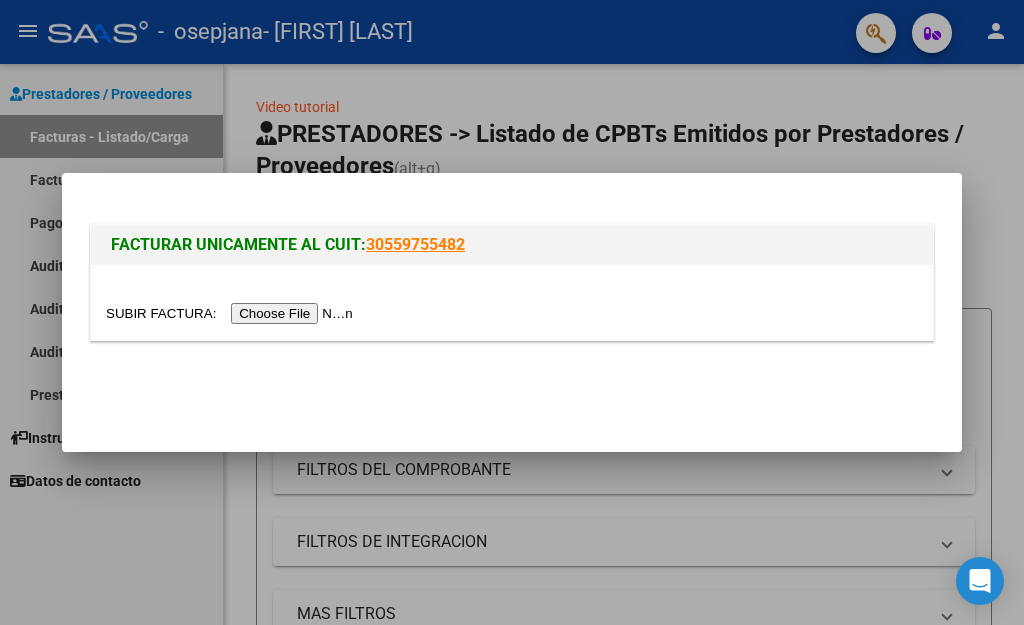 click at bounding box center [232, 313] 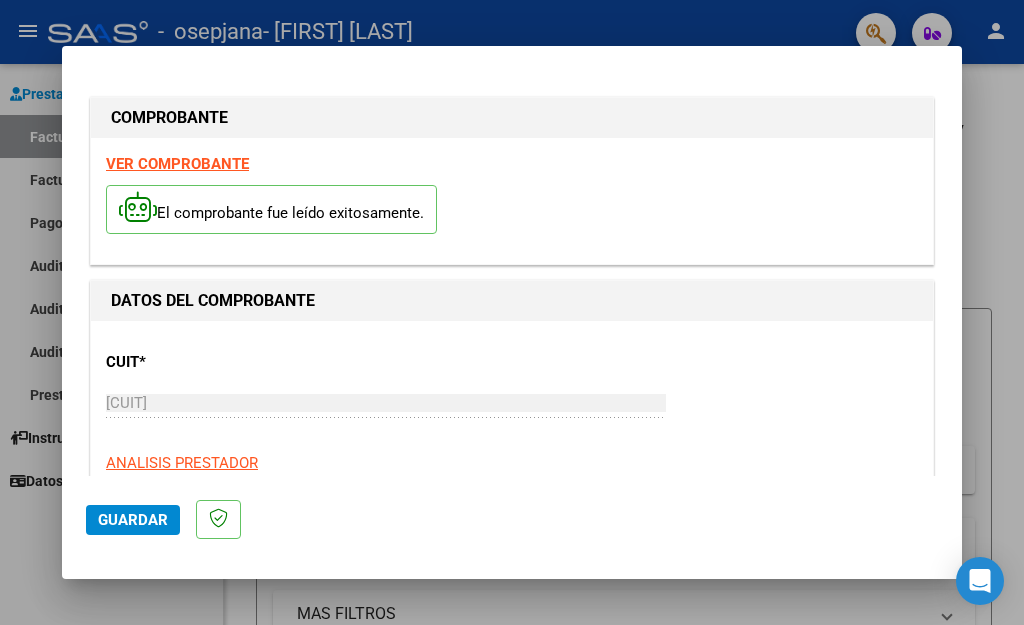 scroll, scrollTop: 192, scrollLeft: 0, axis: vertical 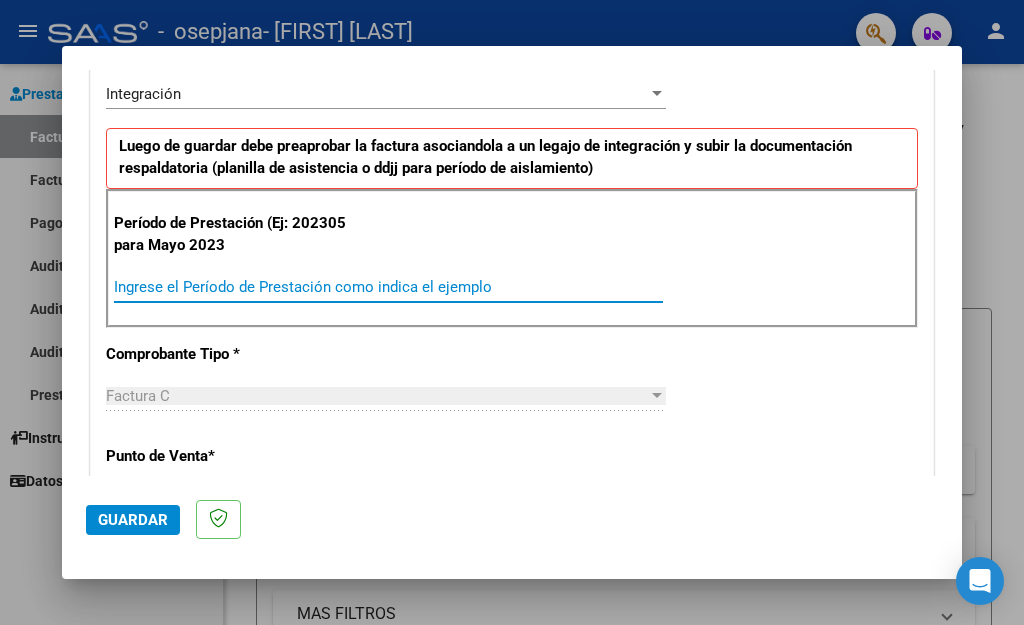 click on "Ingrese el Período de Prestación como indica el ejemplo" at bounding box center [388, 287] 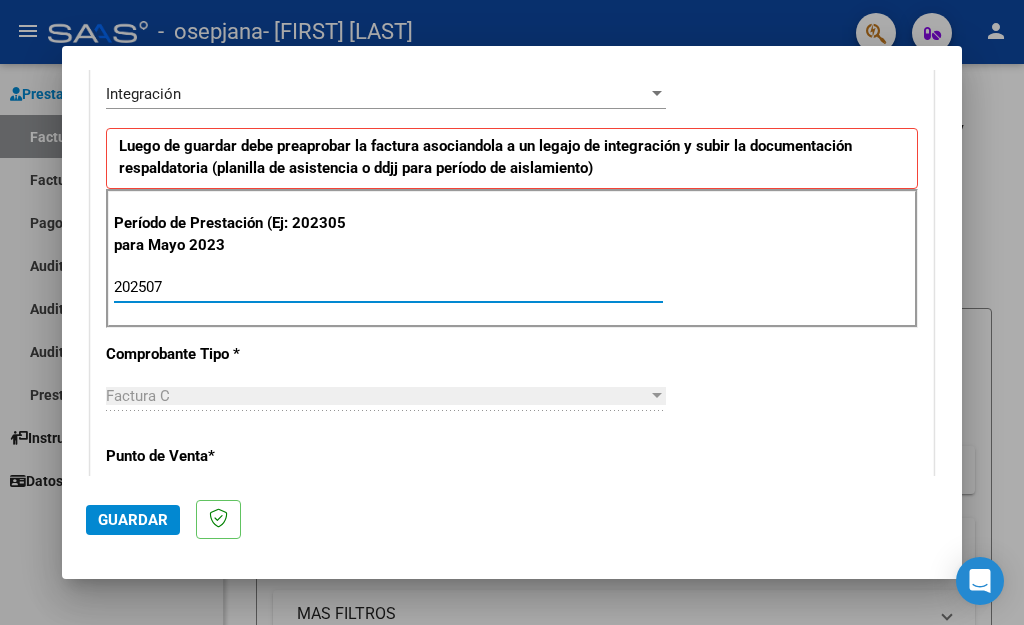 type on "202507" 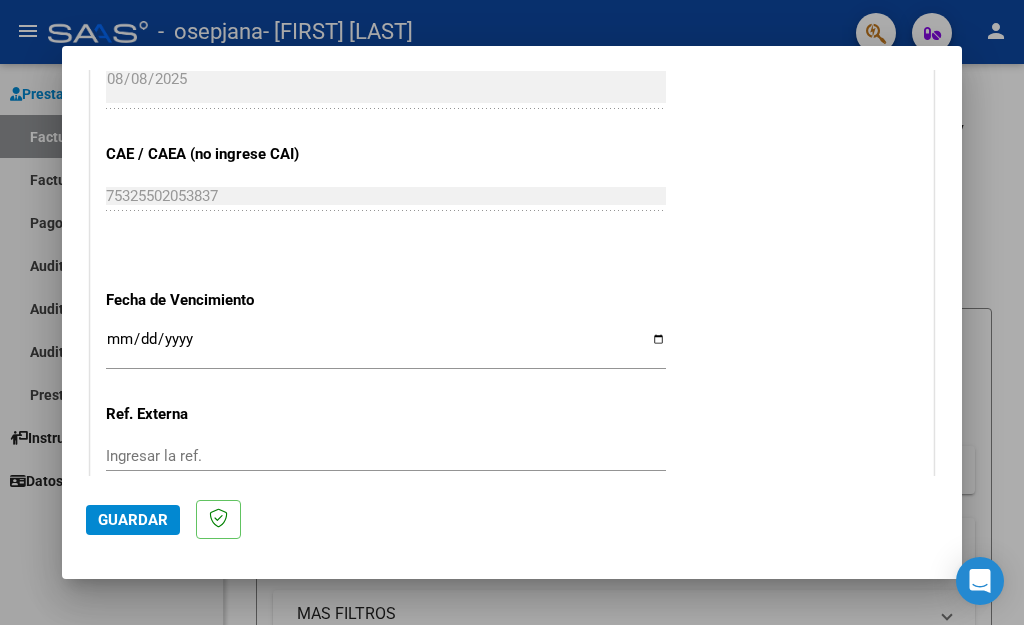 scroll, scrollTop: 1201, scrollLeft: 0, axis: vertical 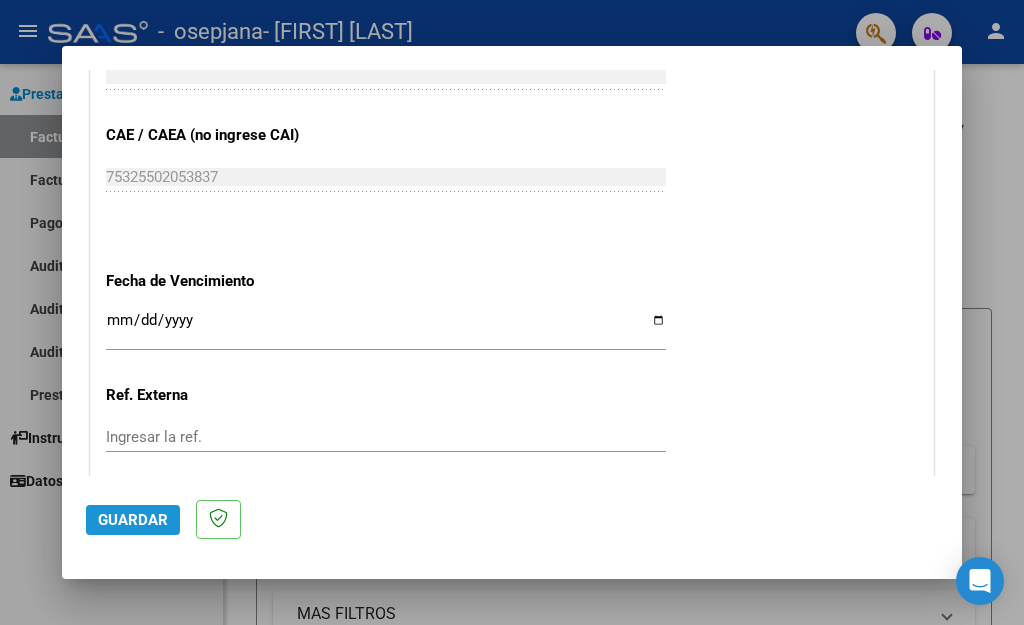 click on "Guardar" 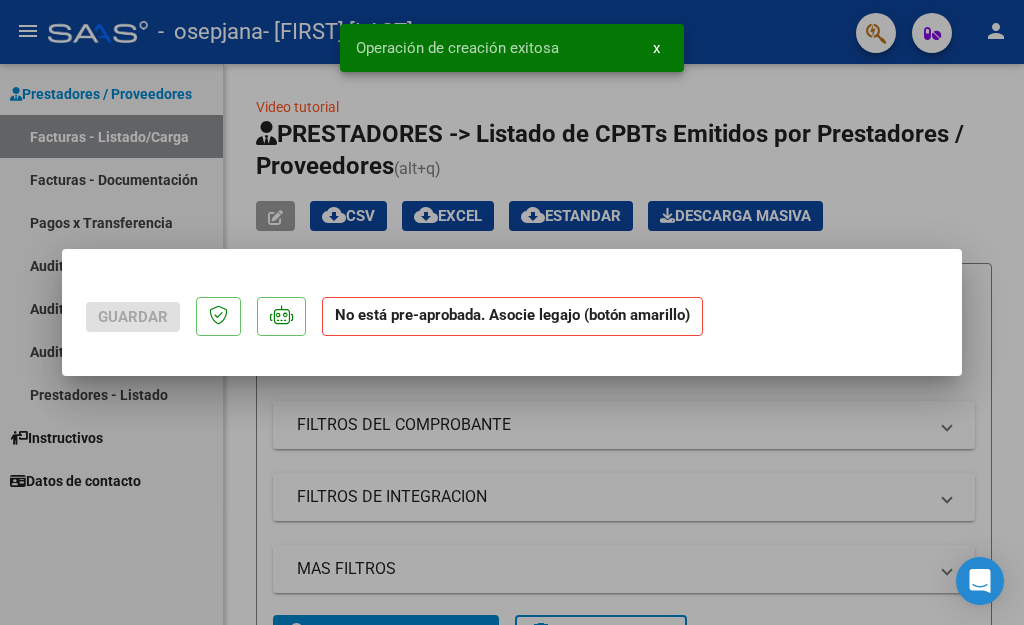 scroll, scrollTop: 0, scrollLeft: 0, axis: both 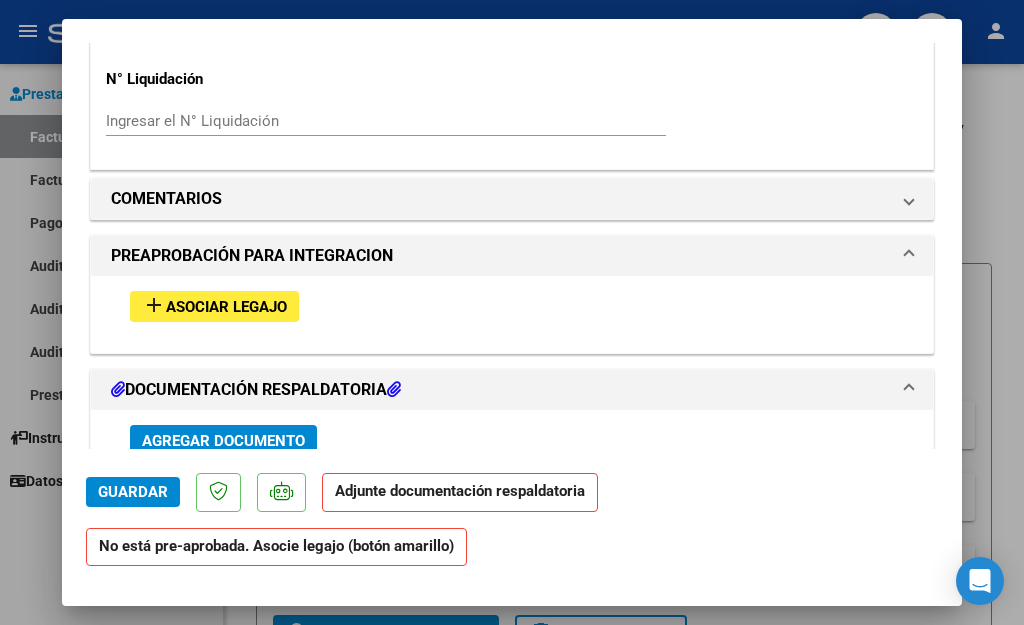 click on "Asociar Legajo" at bounding box center (226, 307) 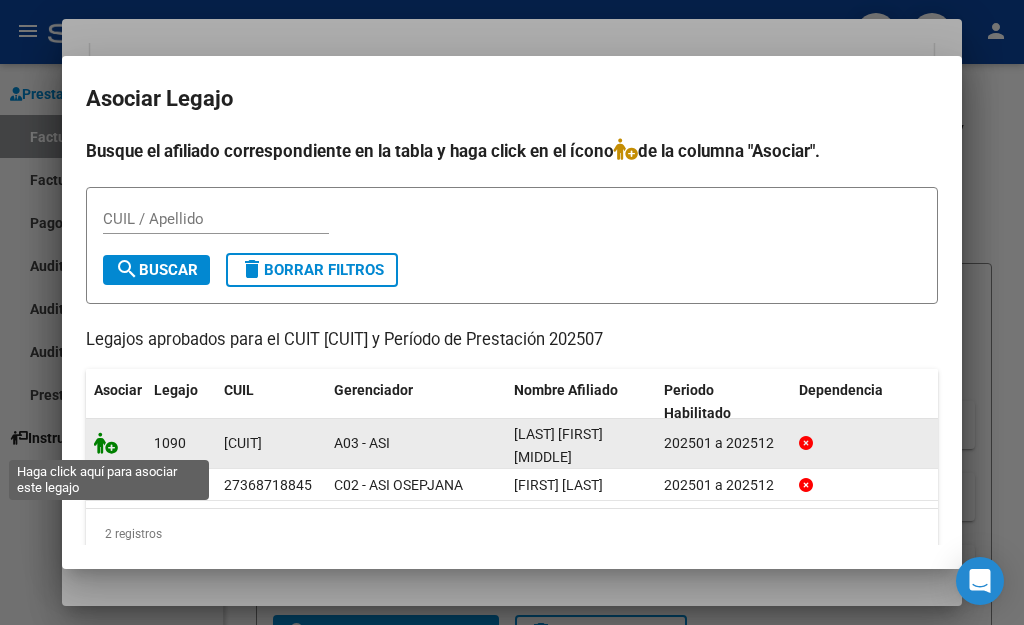 click 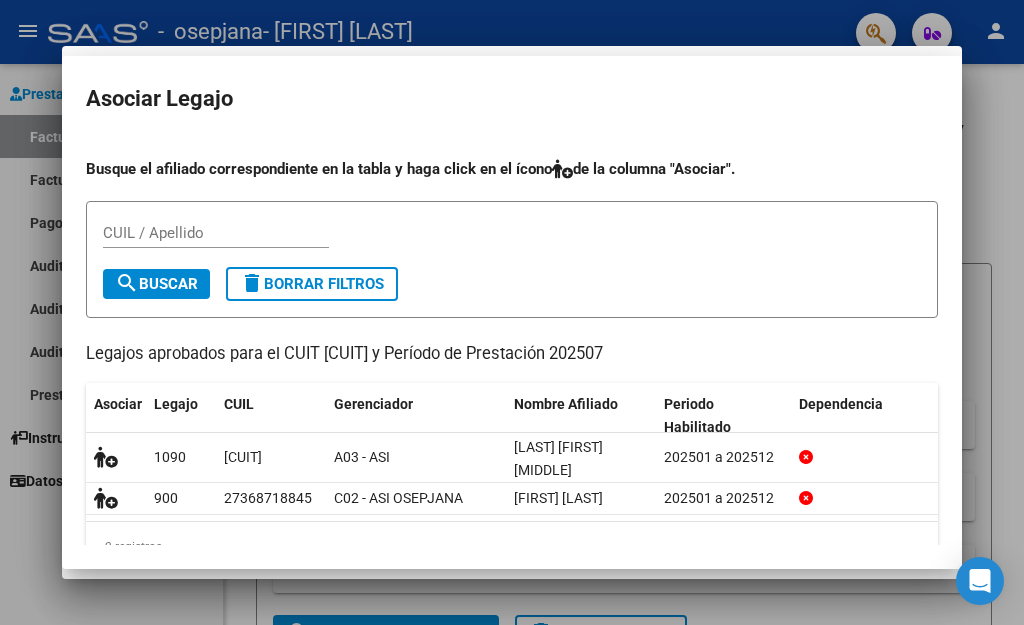scroll, scrollTop: 1659, scrollLeft: 0, axis: vertical 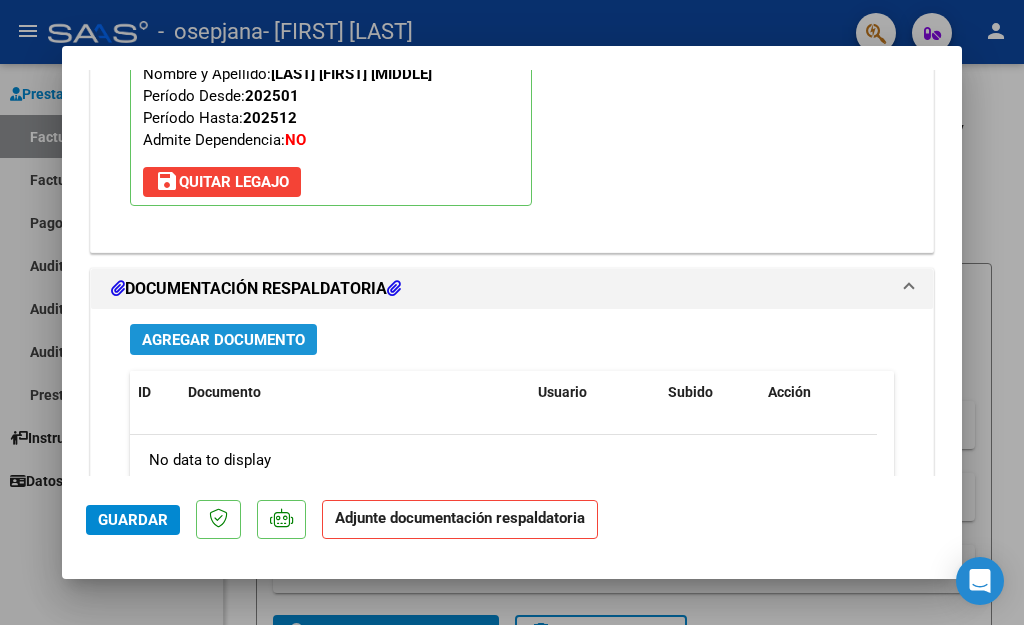 click on "Agregar Documento" at bounding box center (223, 340) 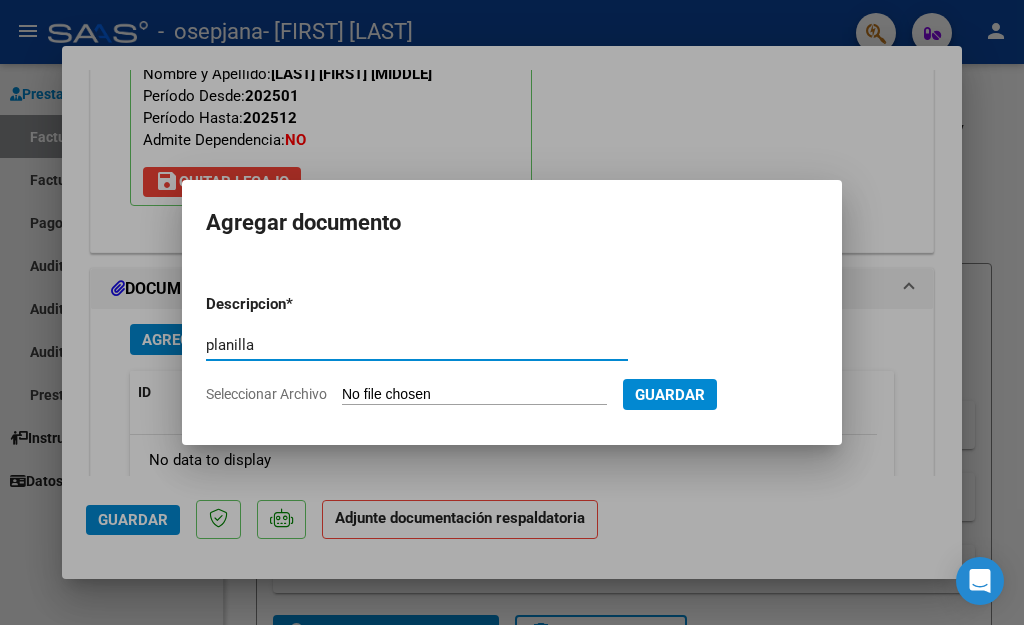 type on "planilla" 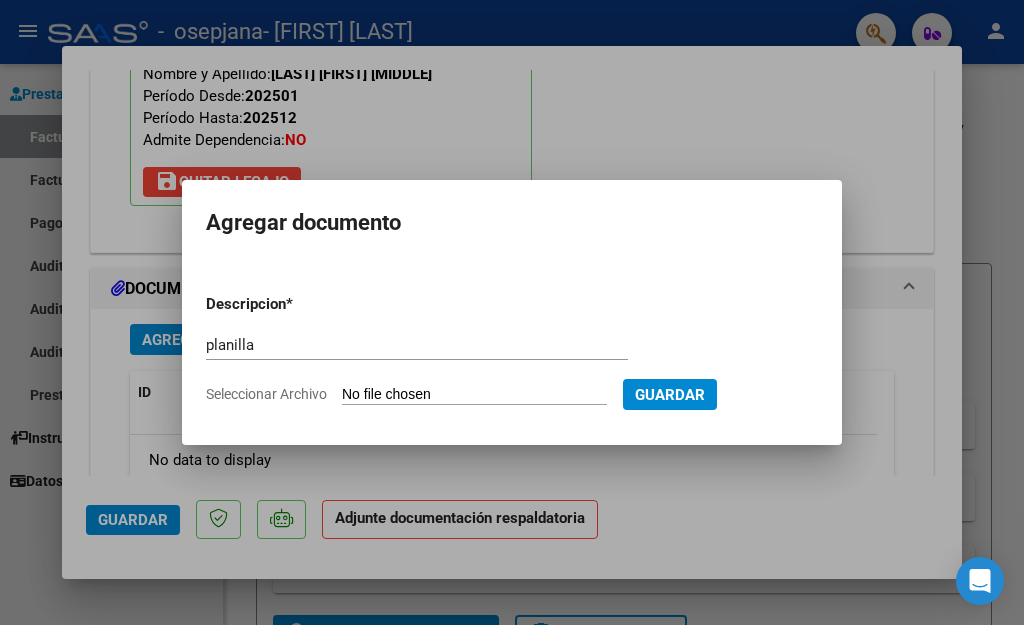 type on "C:\fakepath\planillajulio25.pdf" 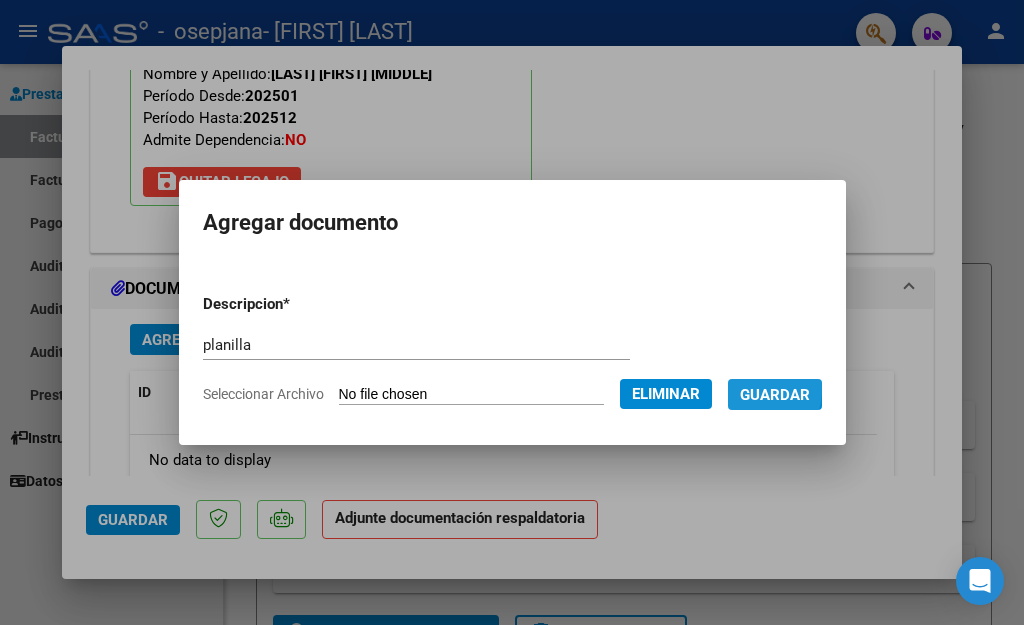 click on "Guardar" at bounding box center [775, 395] 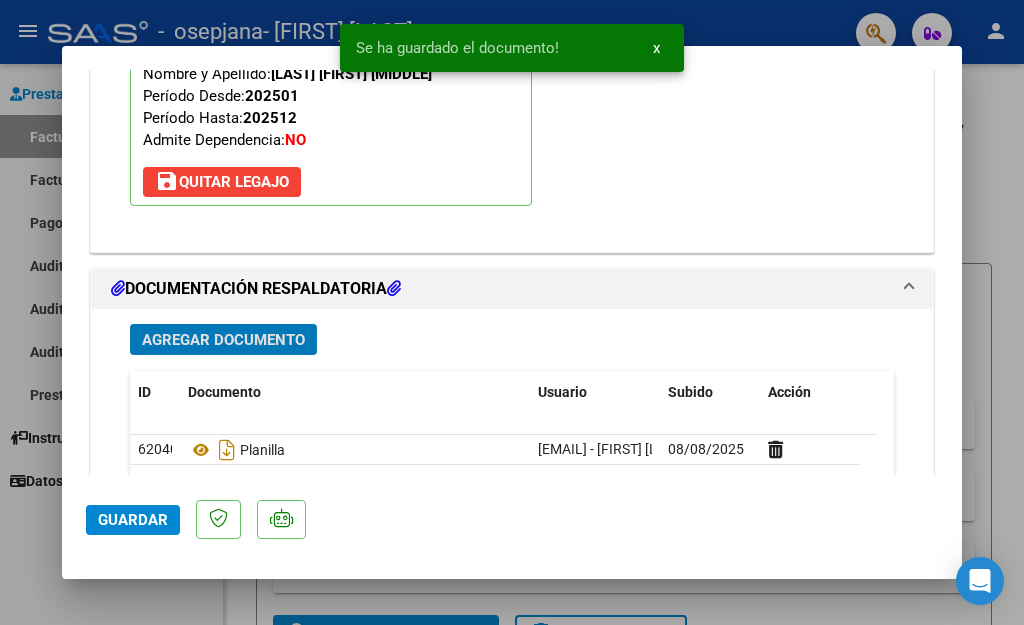 click on "Agregar Documento" at bounding box center [223, 340] 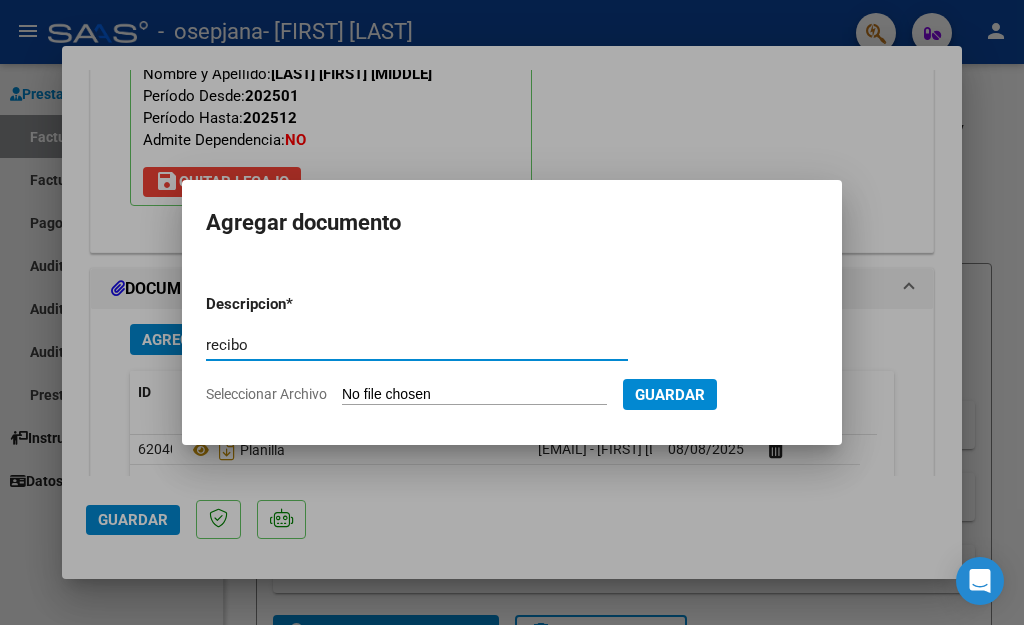 type on "recibo" 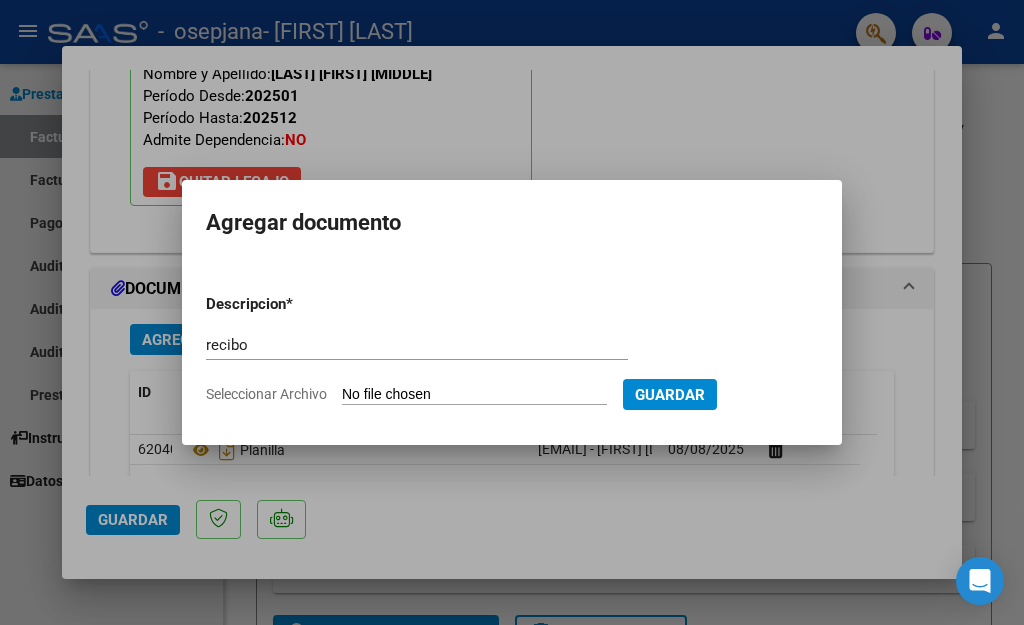 click on "Seleccionar Archivo" at bounding box center (474, 395) 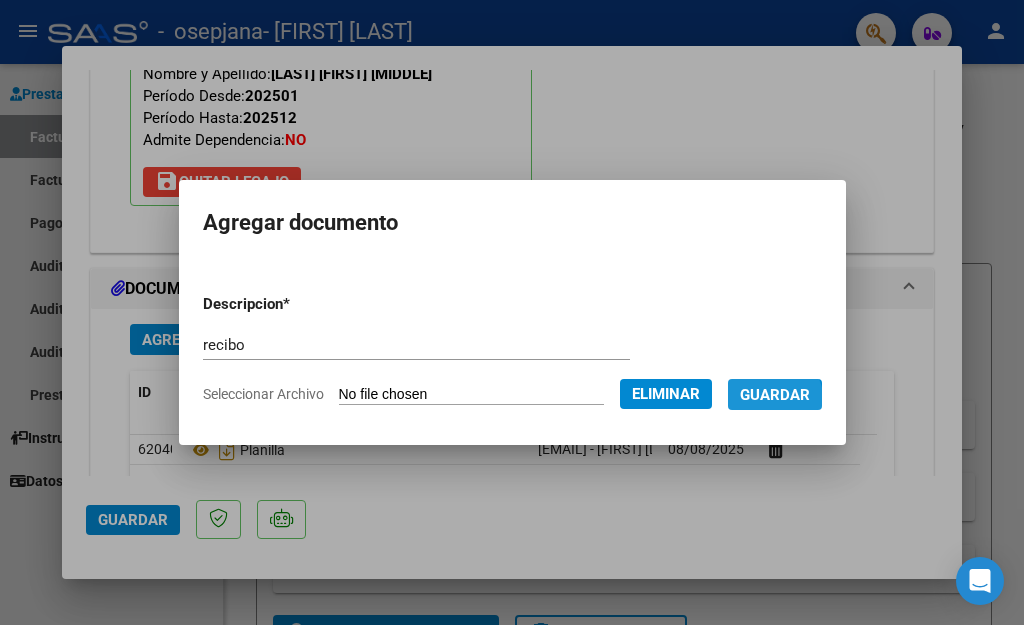 click on "Guardar" at bounding box center [775, 395] 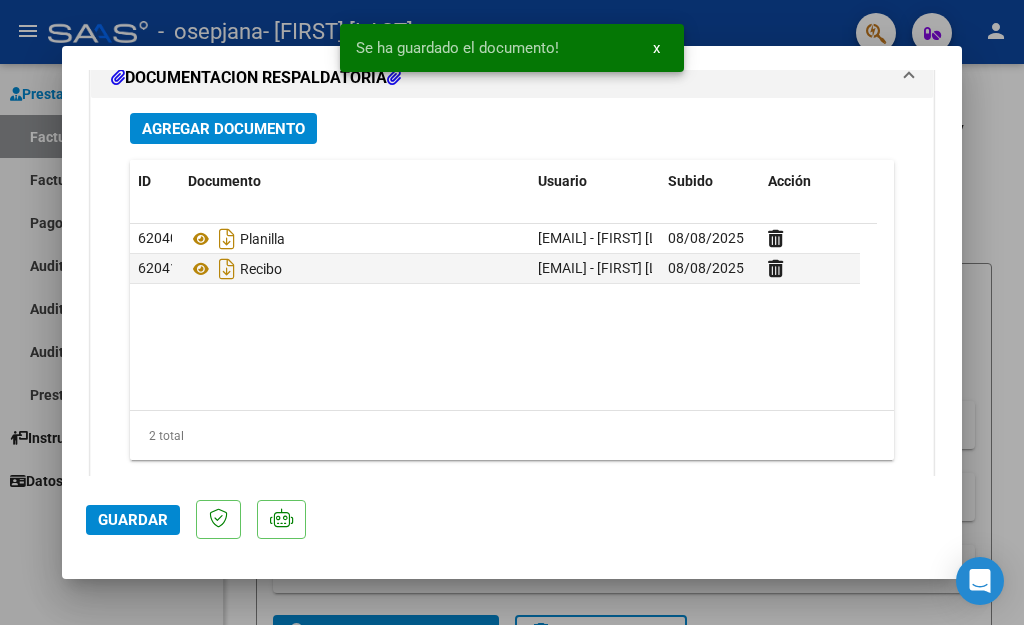 scroll, scrollTop: 2257, scrollLeft: 0, axis: vertical 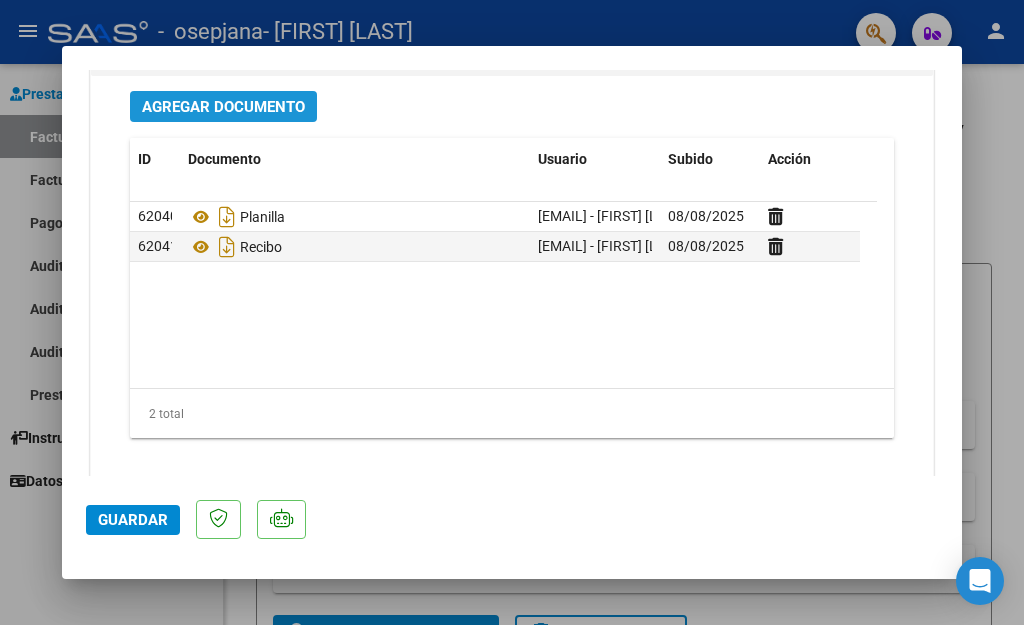 click on "Agregar Documento" at bounding box center (223, 107) 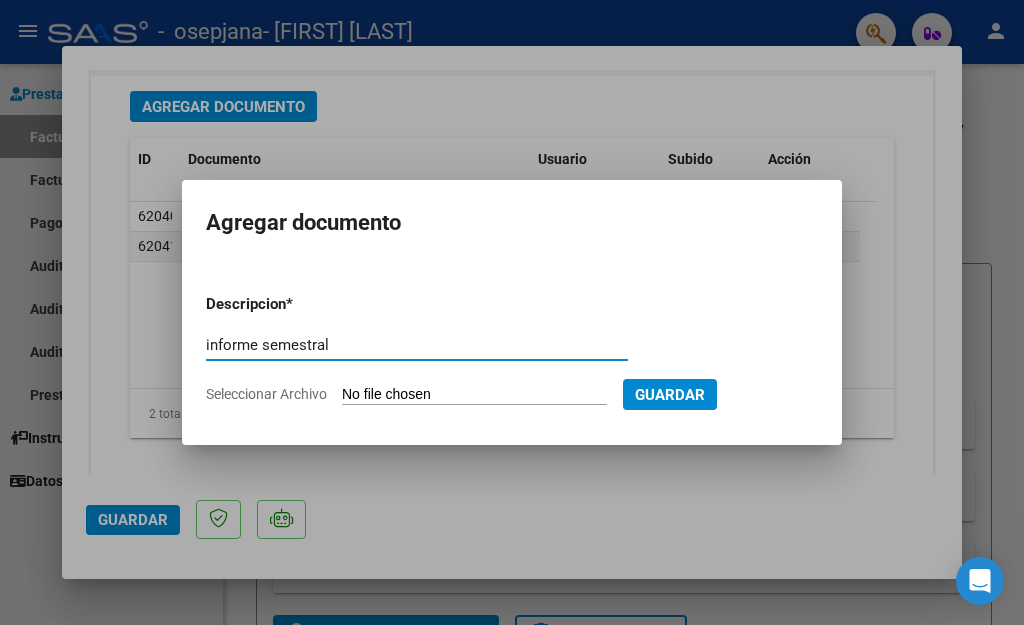 type on "informe semestral" 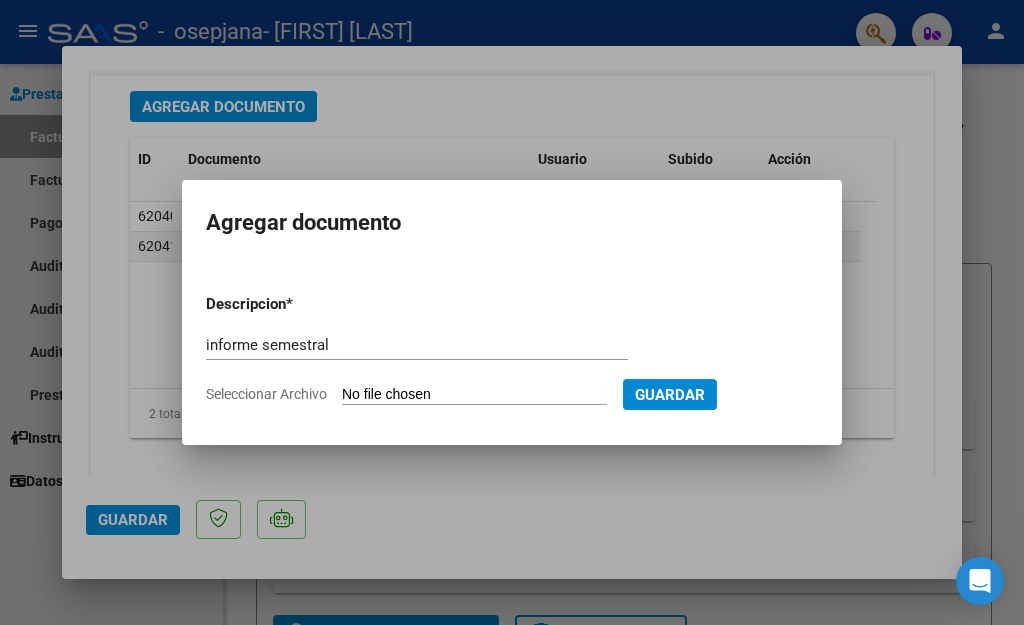 click on "Seleccionar Archivo" at bounding box center [474, 395] 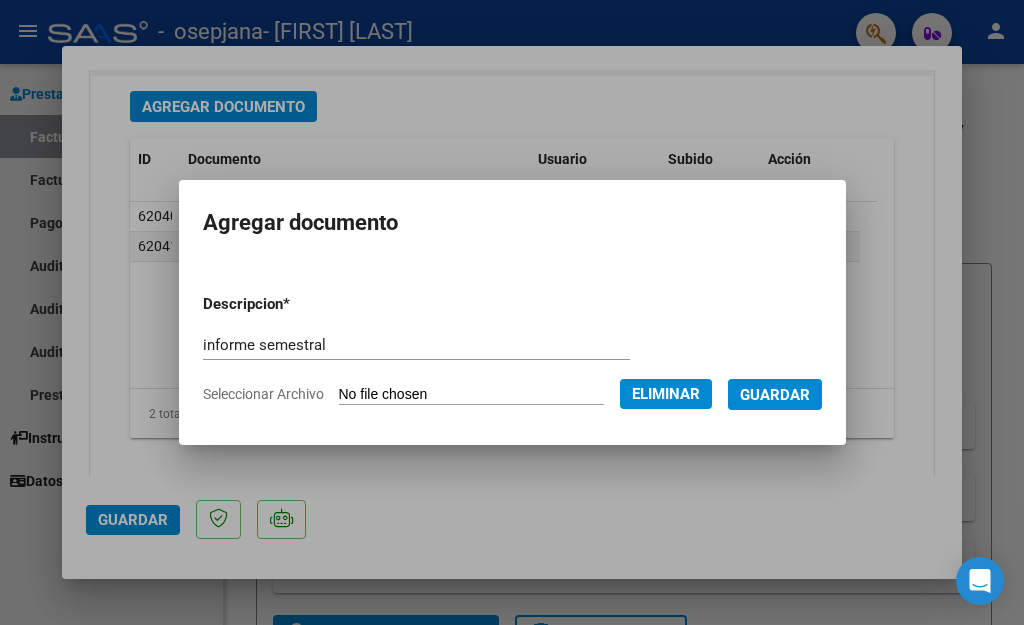 click on "Guardar" at bounding box center (775, 395) 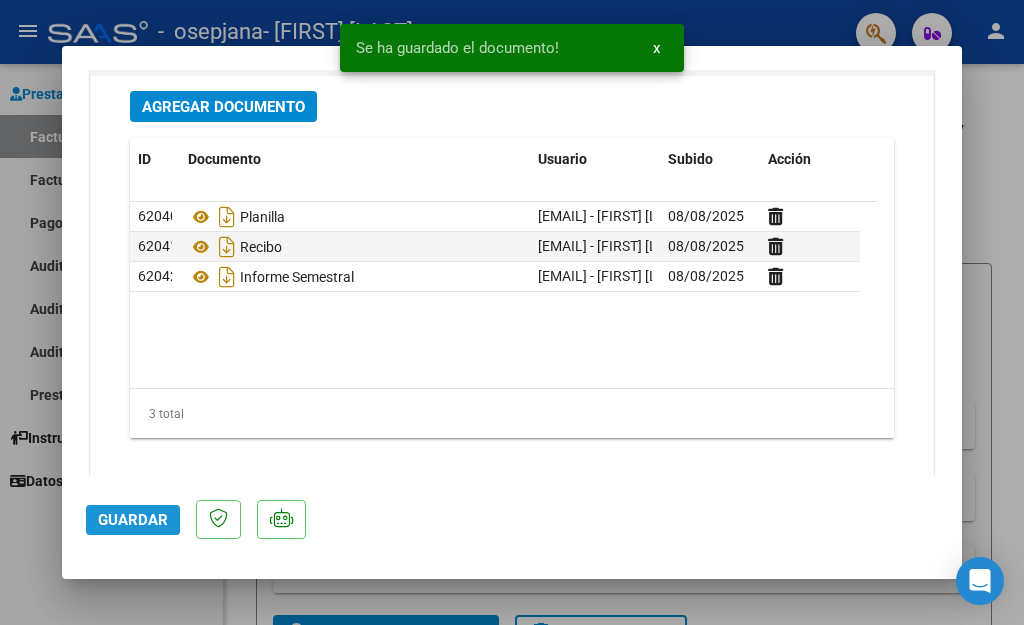 click on "Guardar" 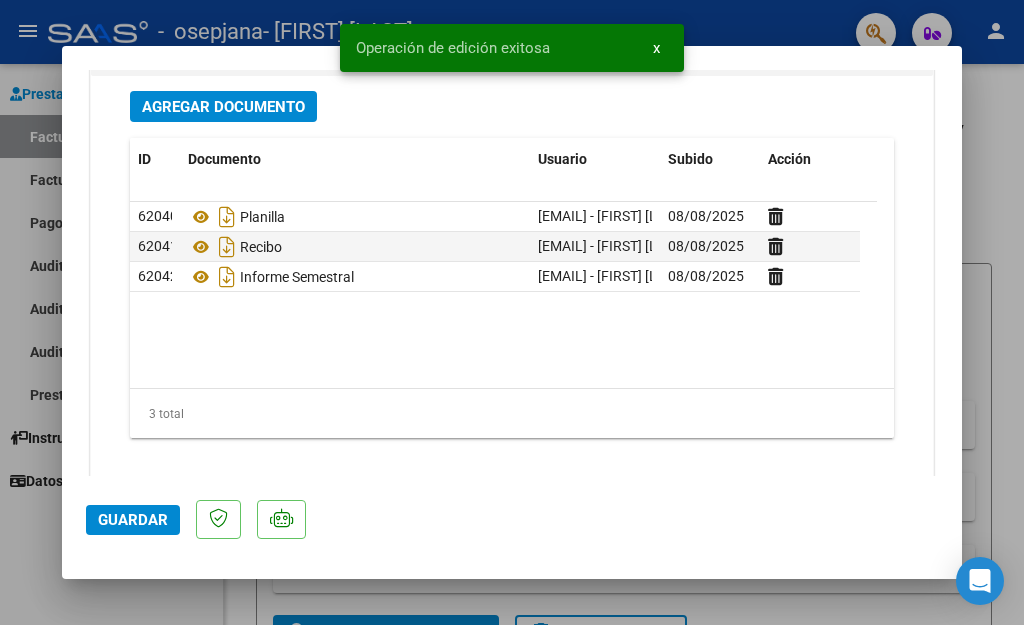 click at bounding box center [512, 312] 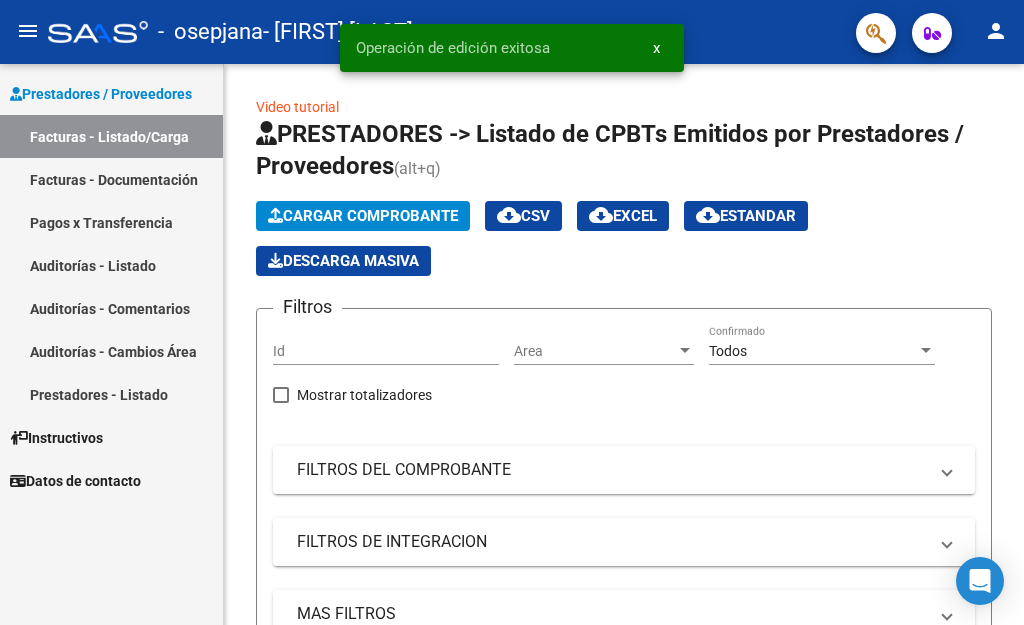 click on "Facturas - Documentación" at bounding box center [111, 179] 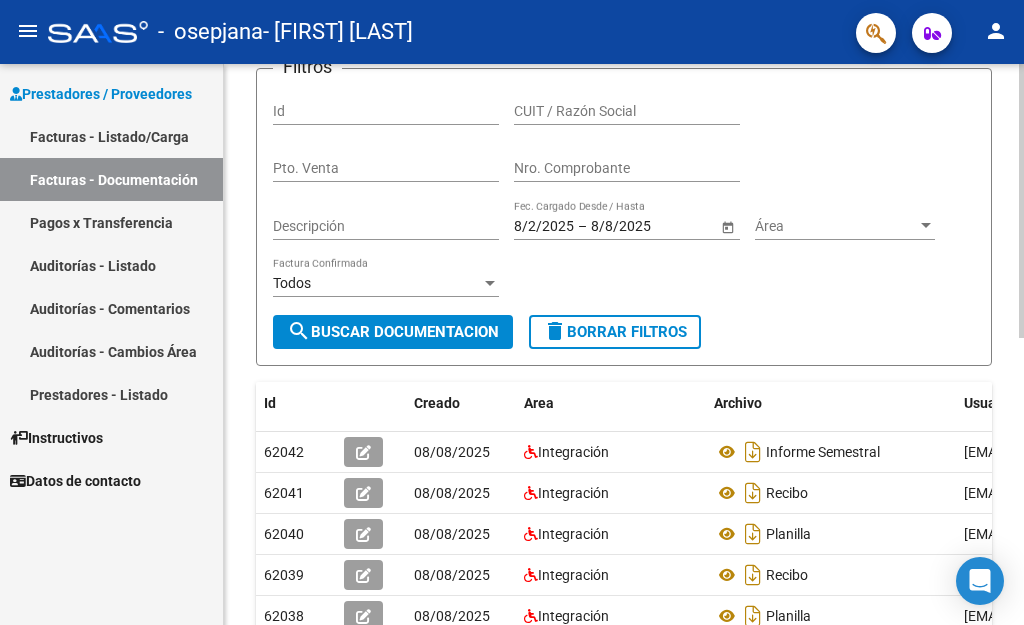 click 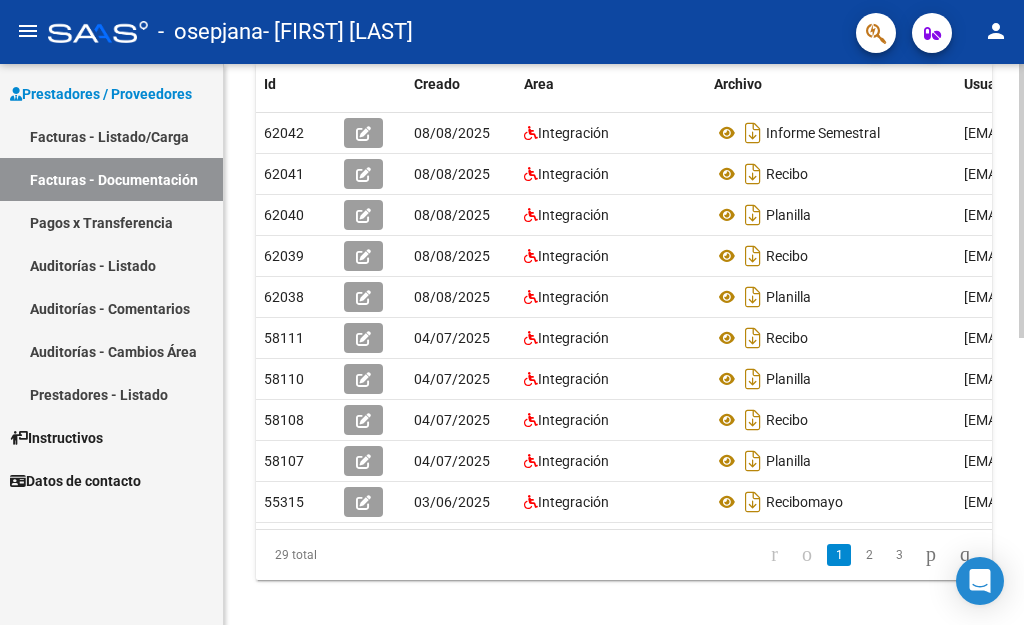 scroll, scrollTop: 476, scrollLeft: 0, axis: vertical 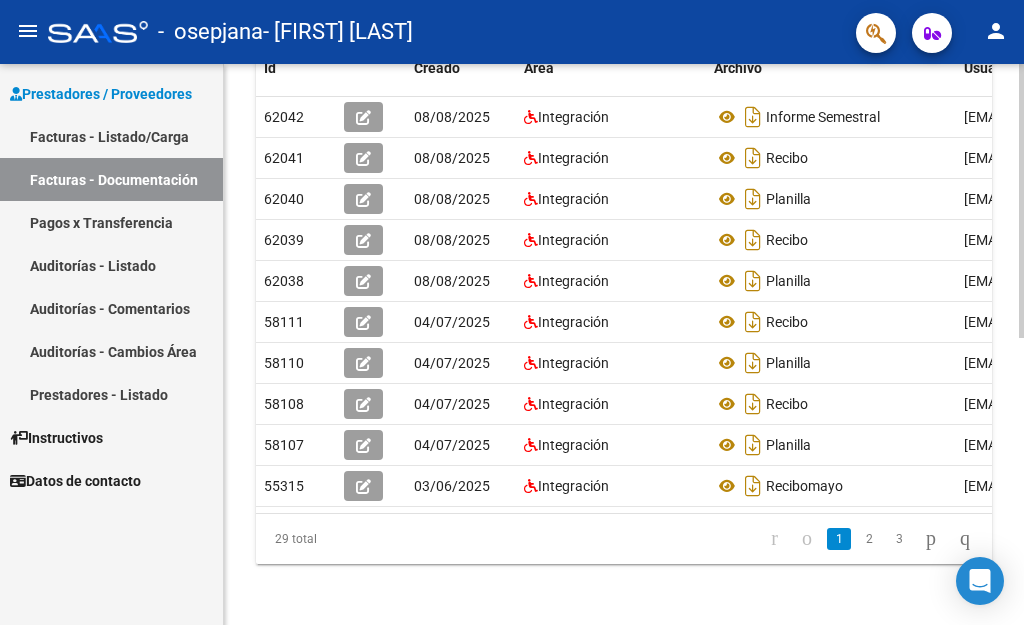 click 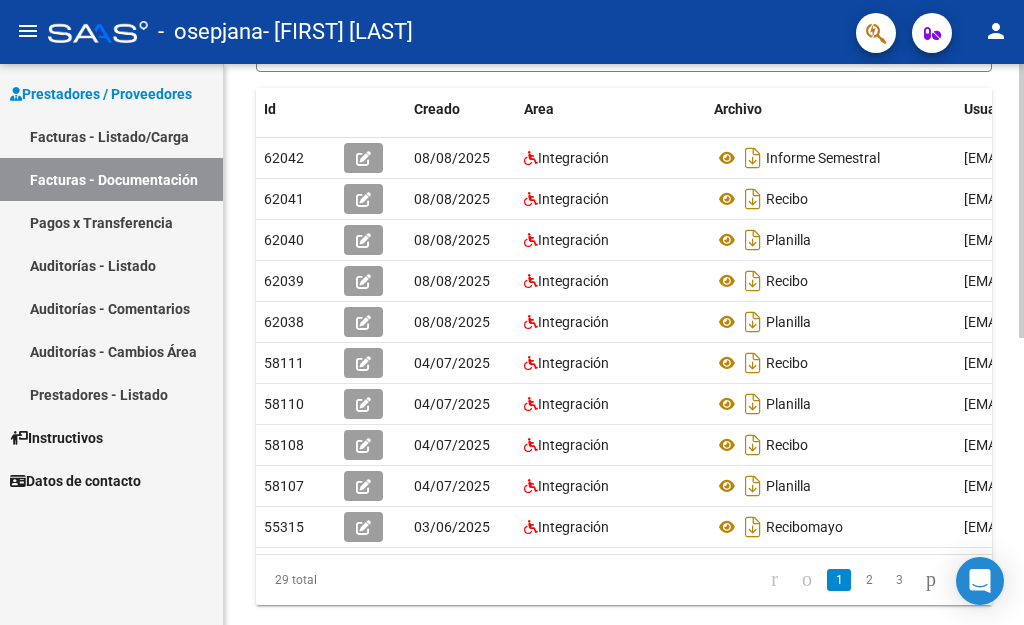 scroll, scrollTop: 421, scrollLeft: 0, axis: vertical 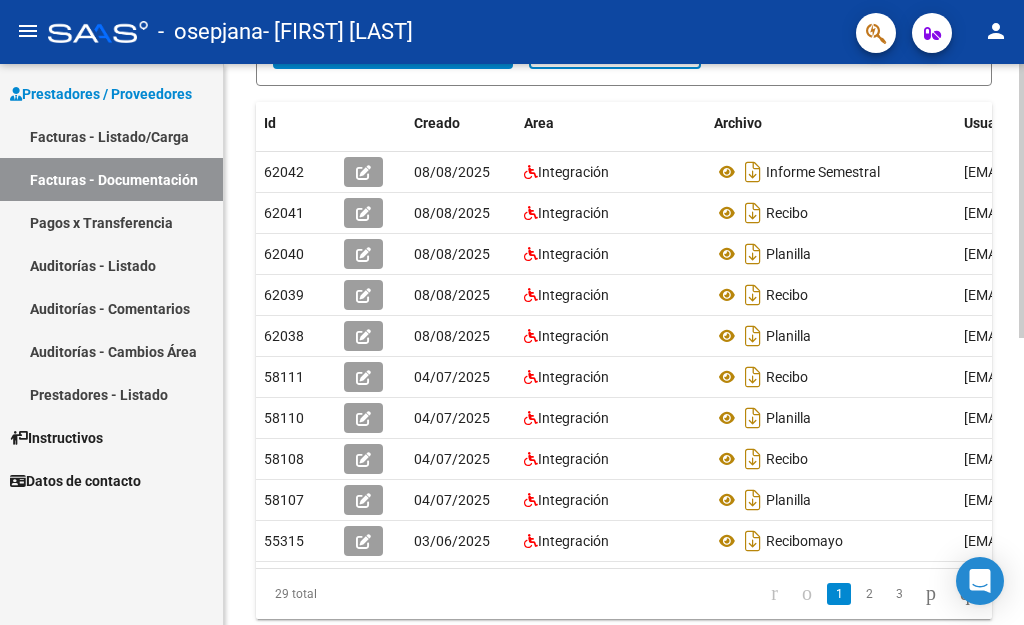 click 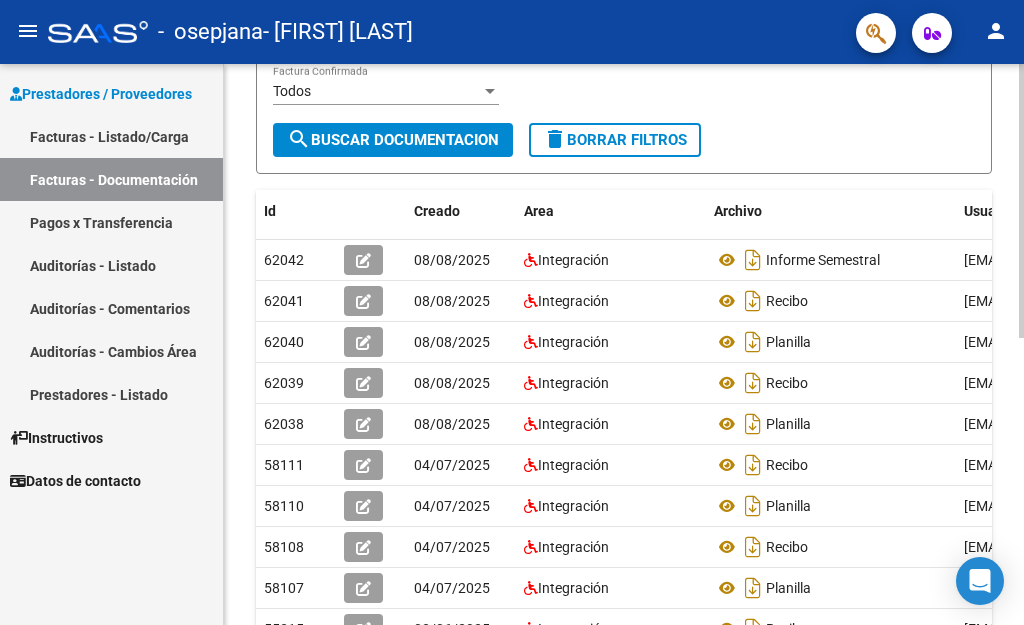 scroll, scrollTop: 329, scrollLeft: 0, axis: vertical 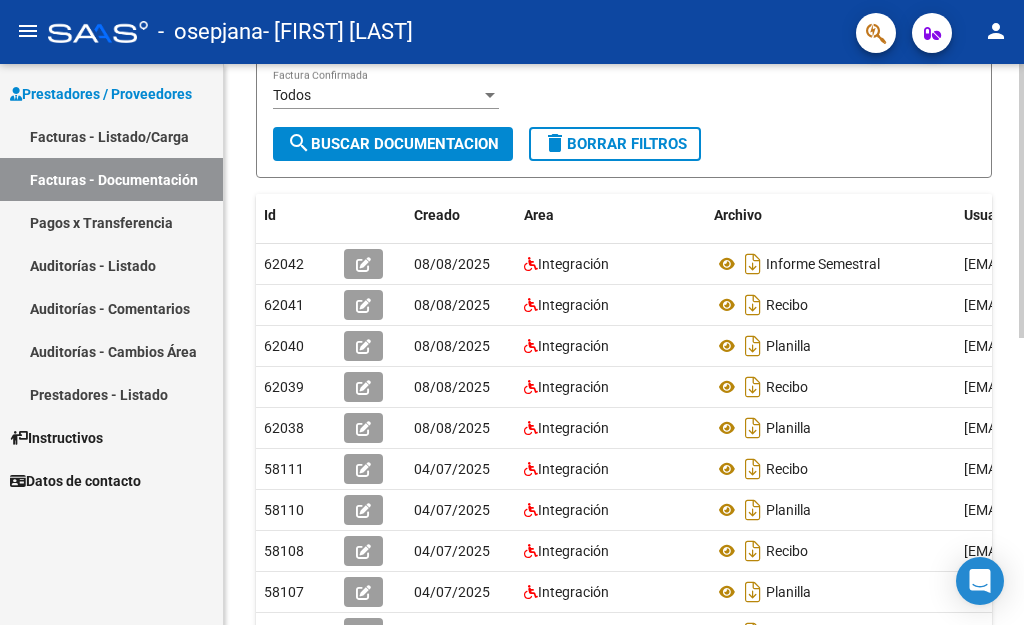 click 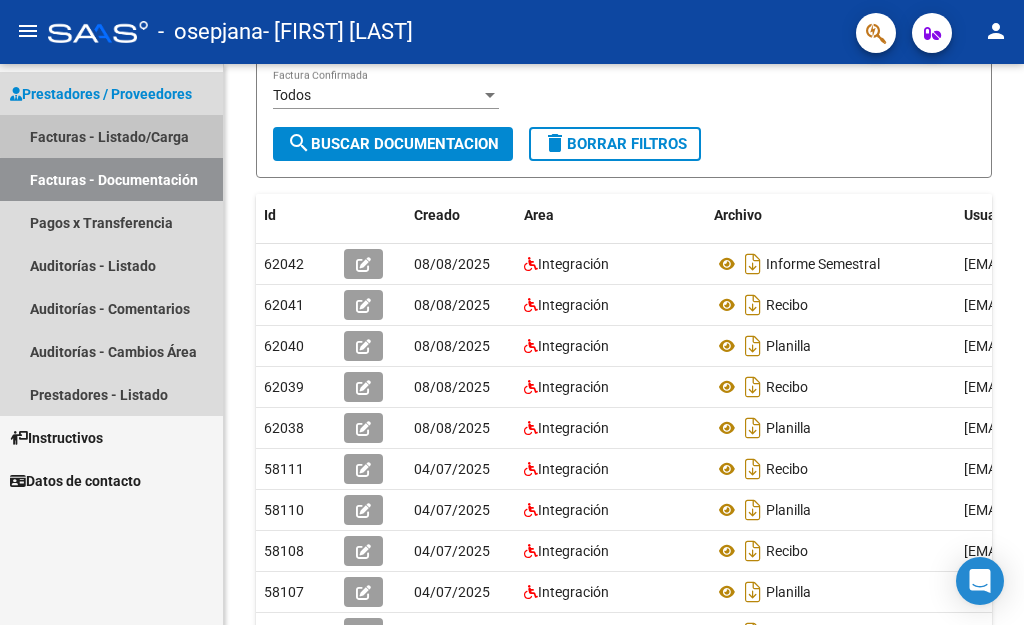 click on "Facturas - Listado/Carga" at bounding box center (111, 136) 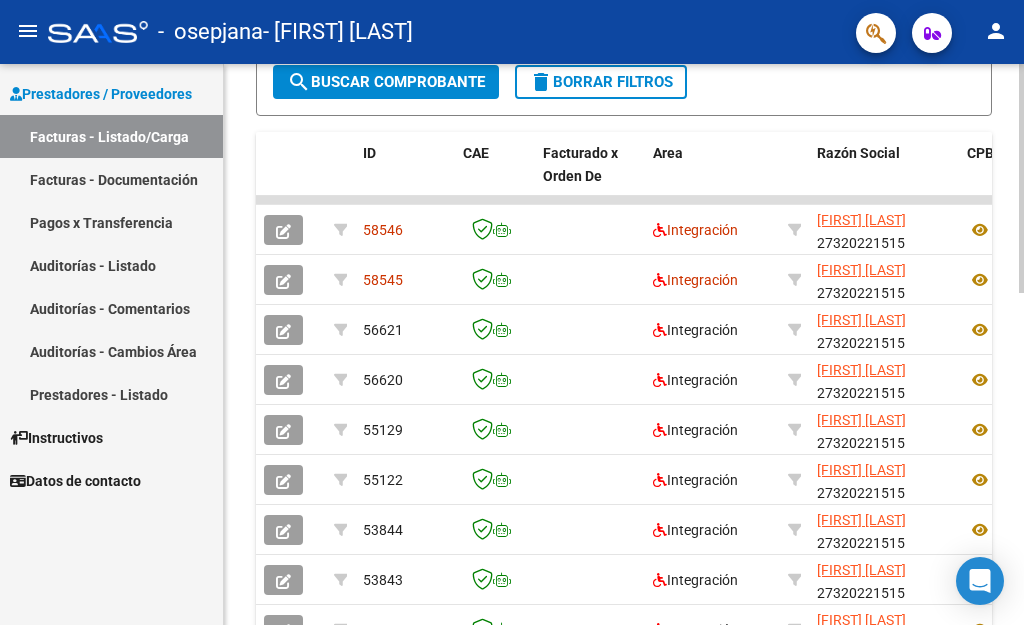 scroll, scrollTop: 593, scrollLeft: 0, axis: vertical 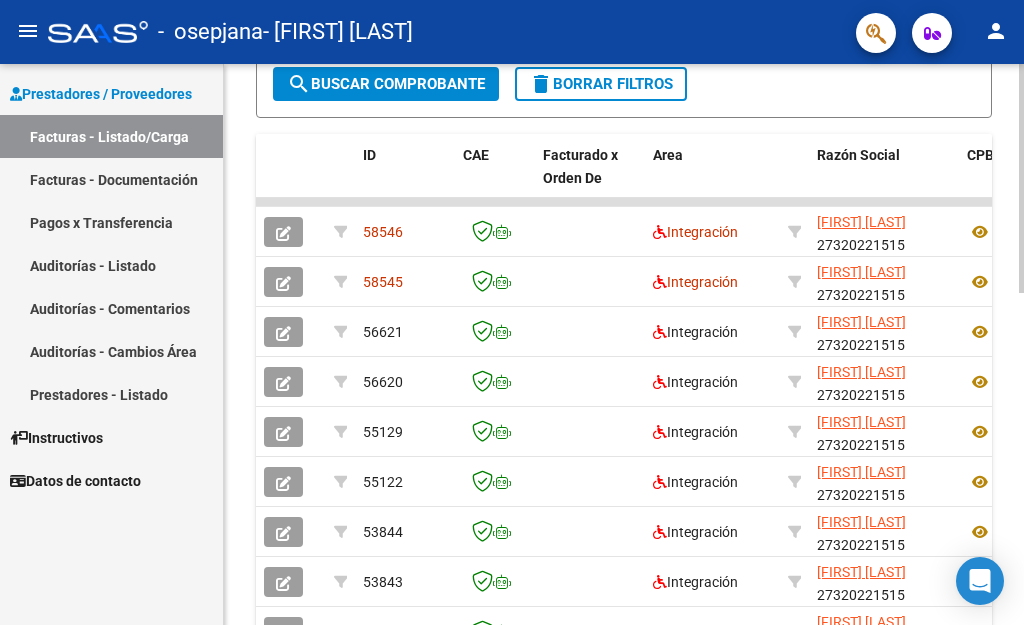 click 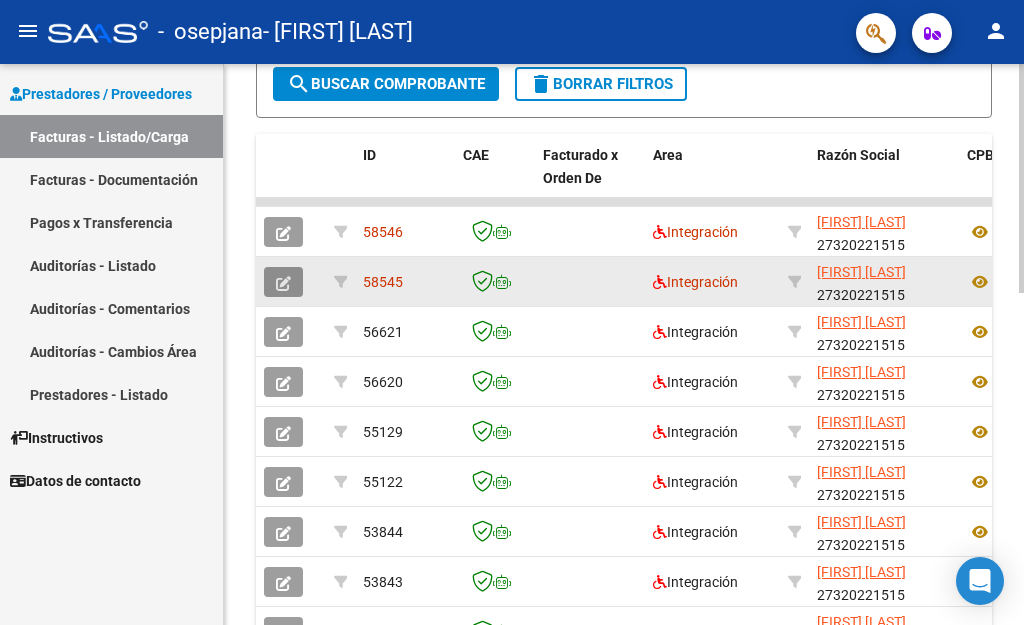 click 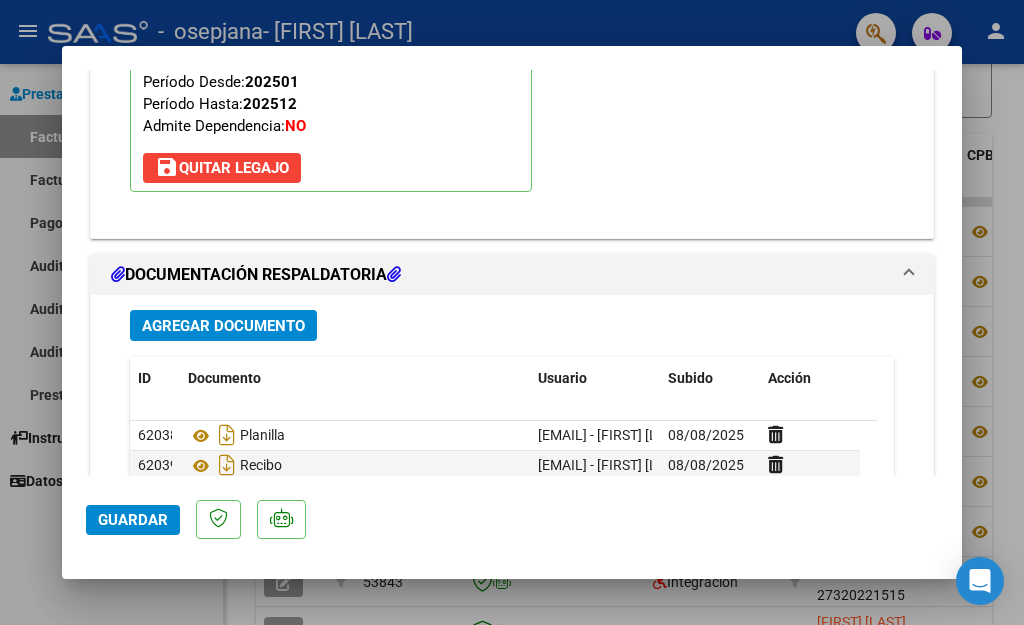 scroll, scrollTop: 2147, scrollLeft: 0, axis: vertical 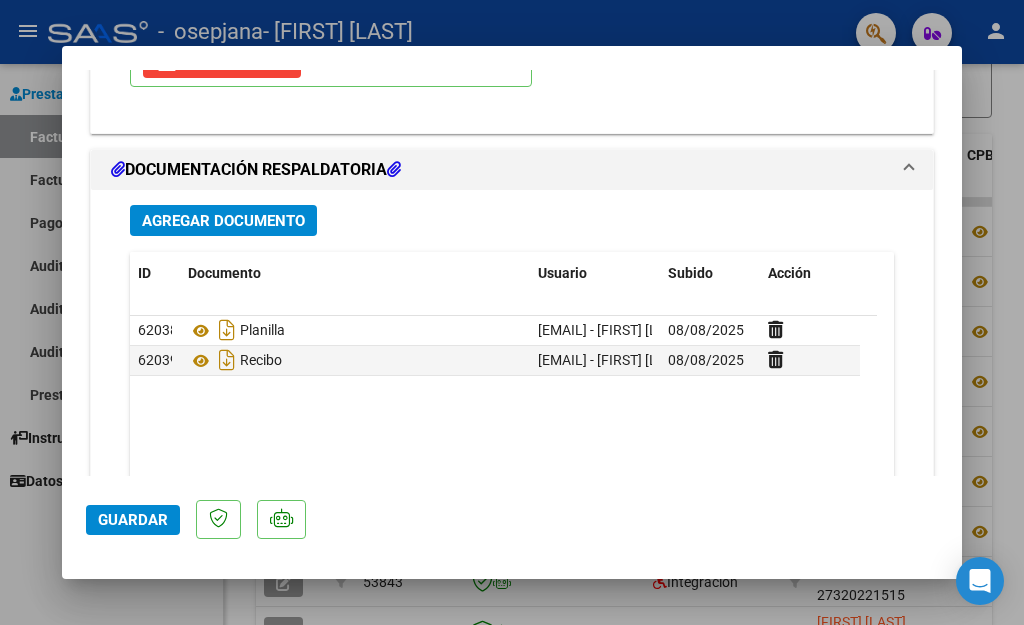 click on "Agregar Documento" at bounding box center [223, 221] 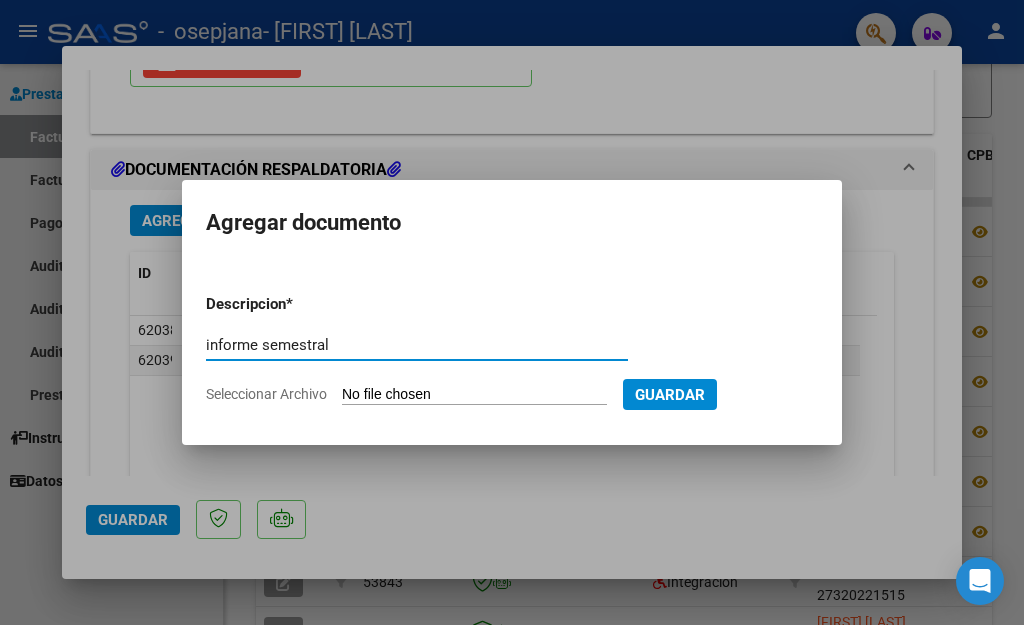 type on "informe semestral" 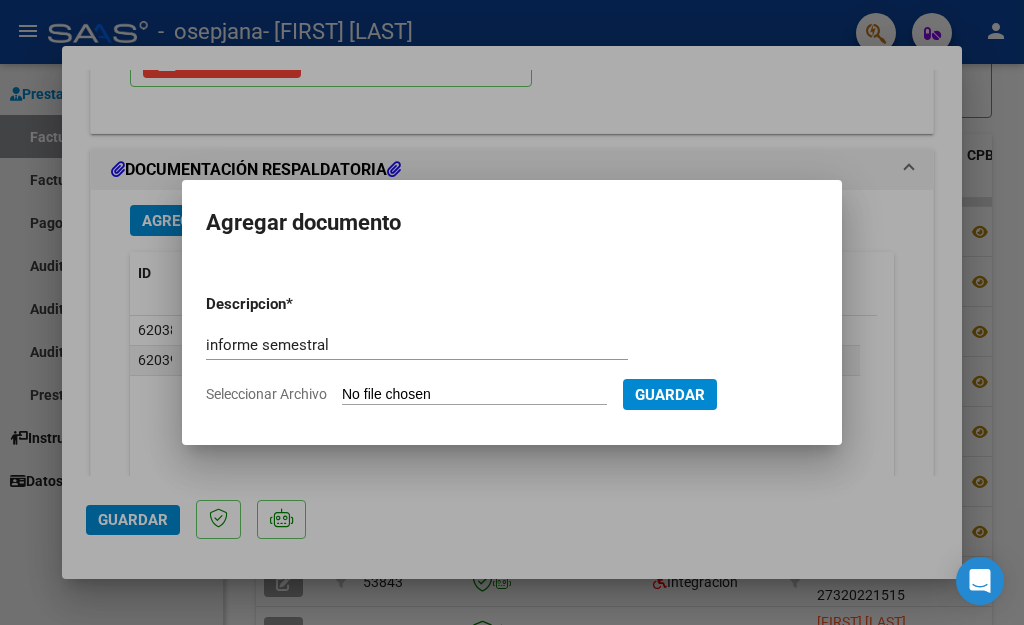 click on "Seleccionar Archivo" at bounding box center [474, 395] 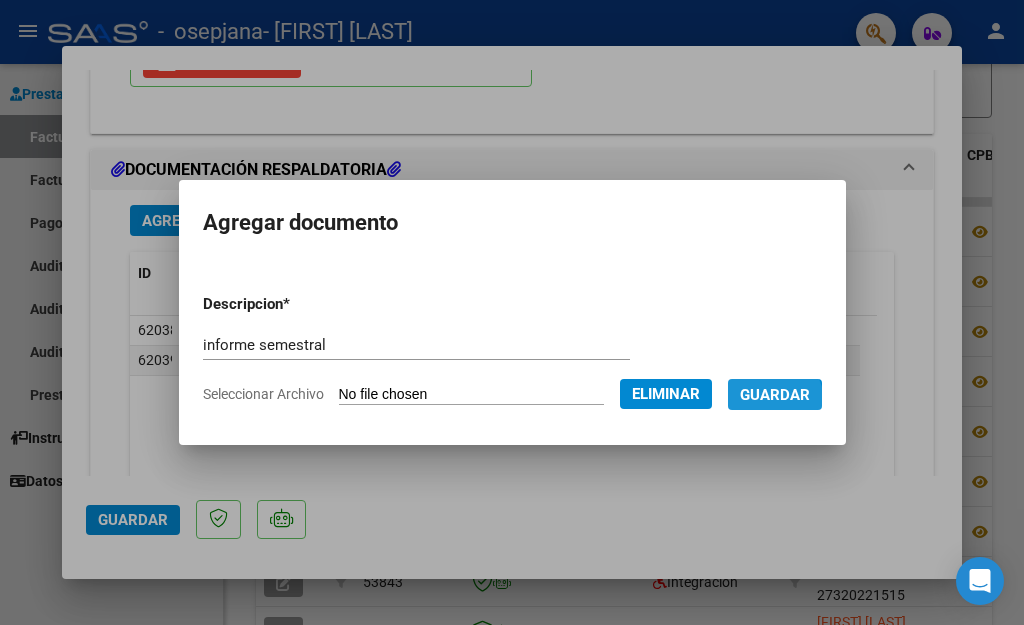 click on "Guardar" at bounding box center (775, 394) 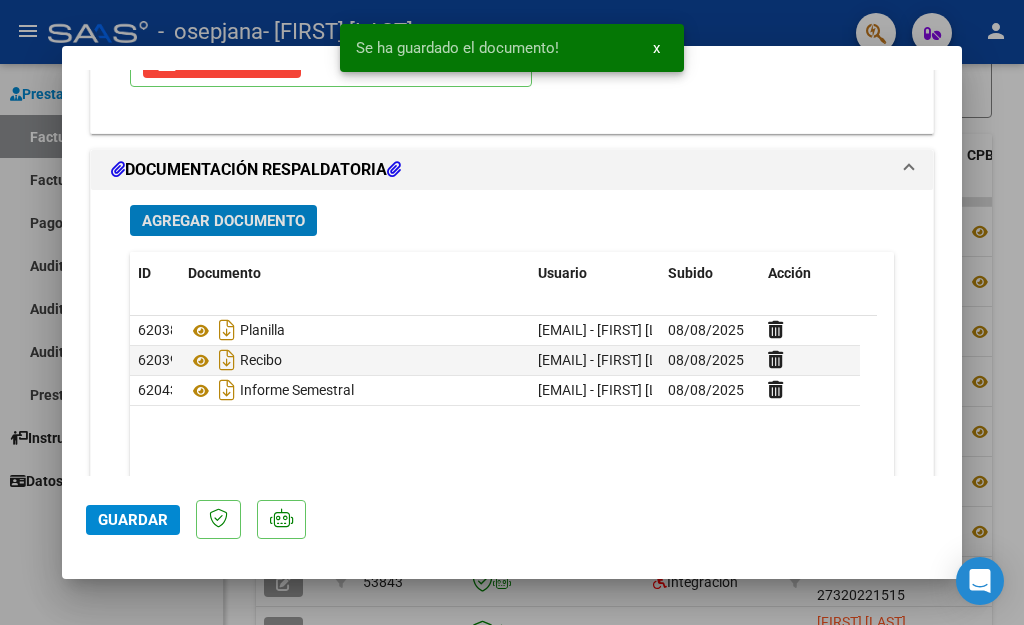 click on "Guardar" 